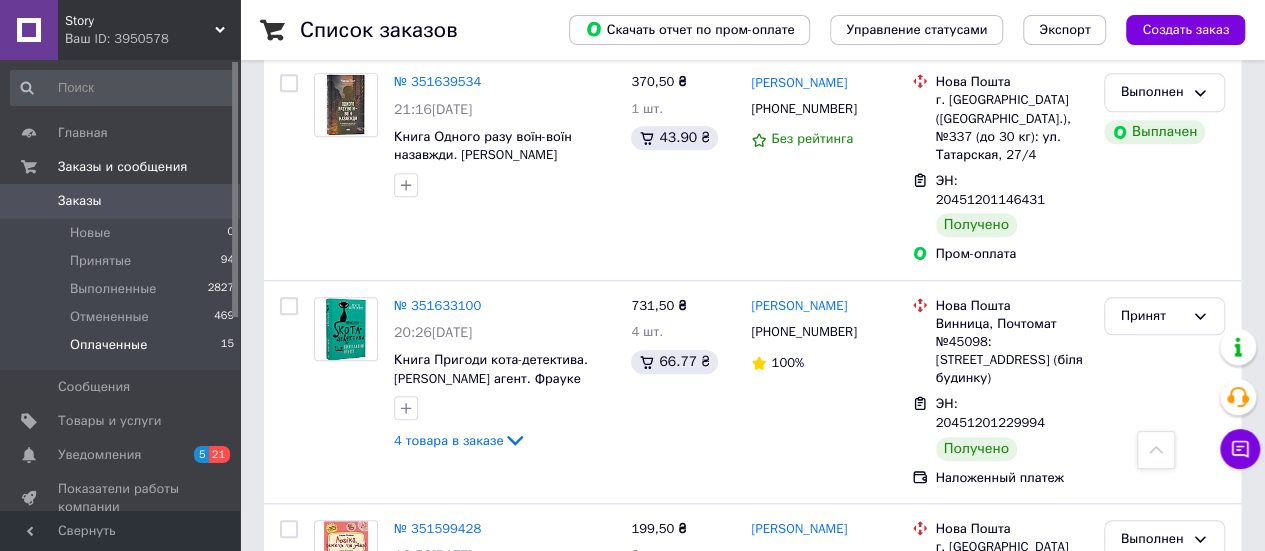 scroll, scrollTop: 4600, scrollLeft: 0, axis: vertical 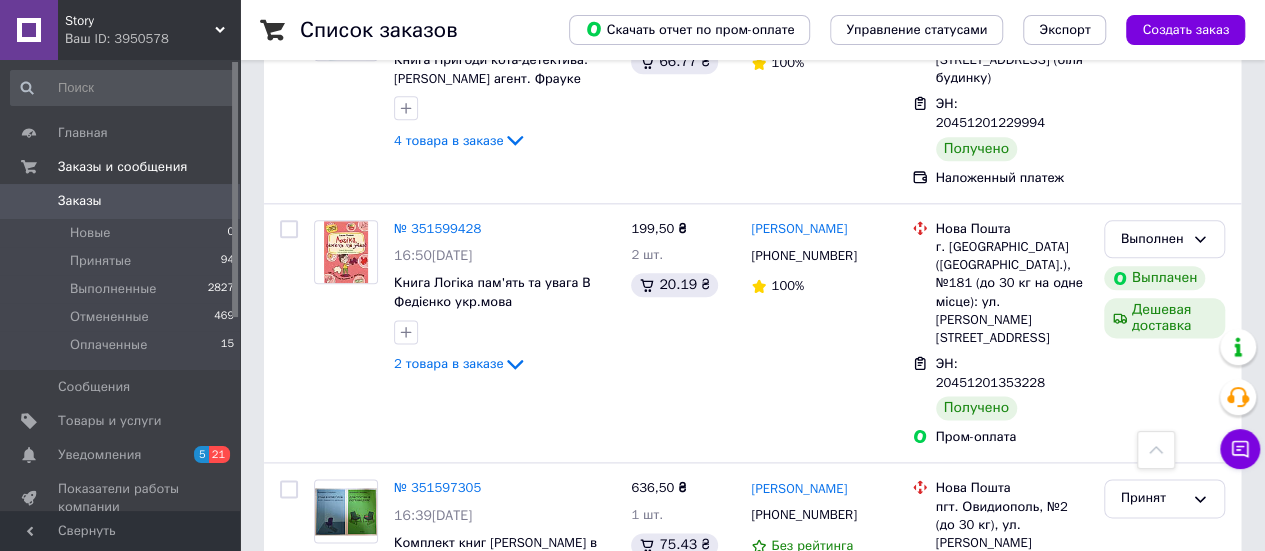 click on "Story" at bounding box center [140, 21] 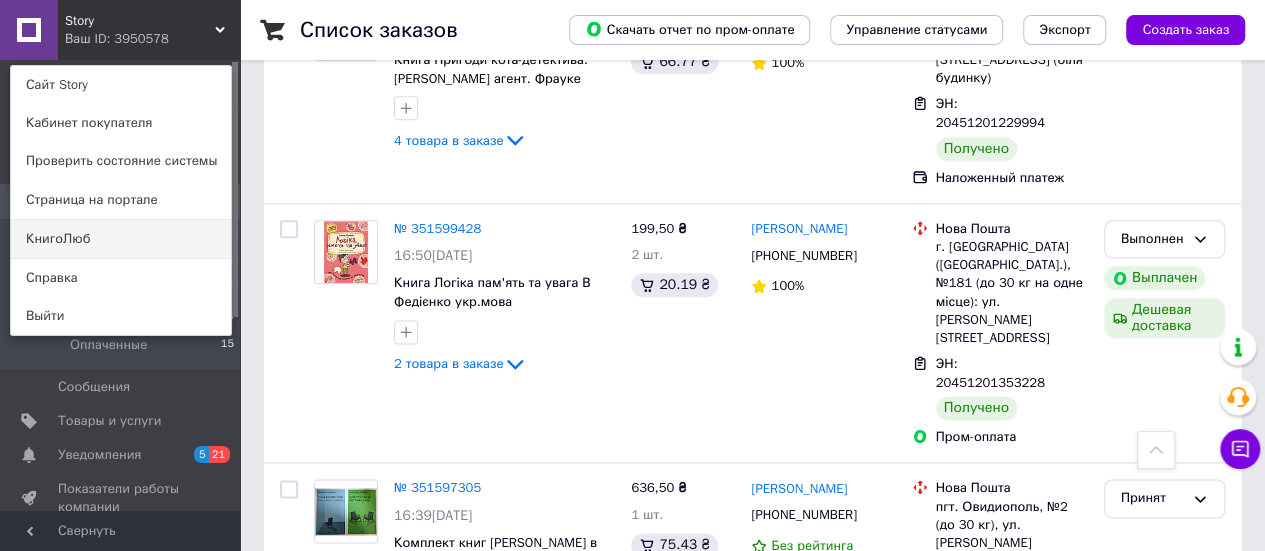 click on "КнигоЛюб" at bounding box center [121, 239] 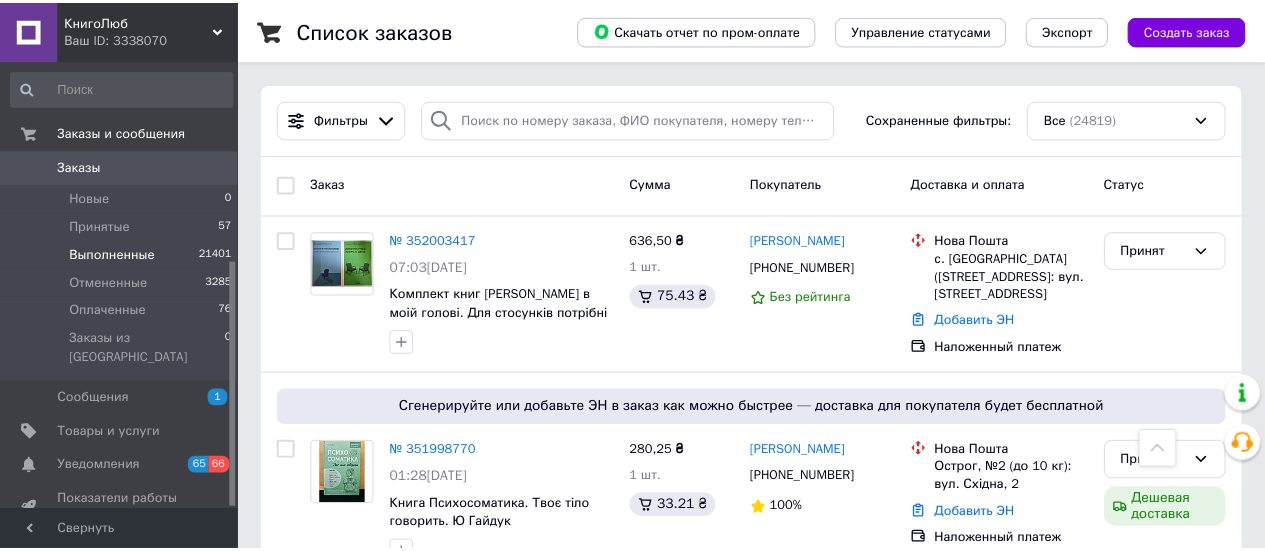 scroll, scrollTop: 600, scrollLeft: 0, axis: vertical 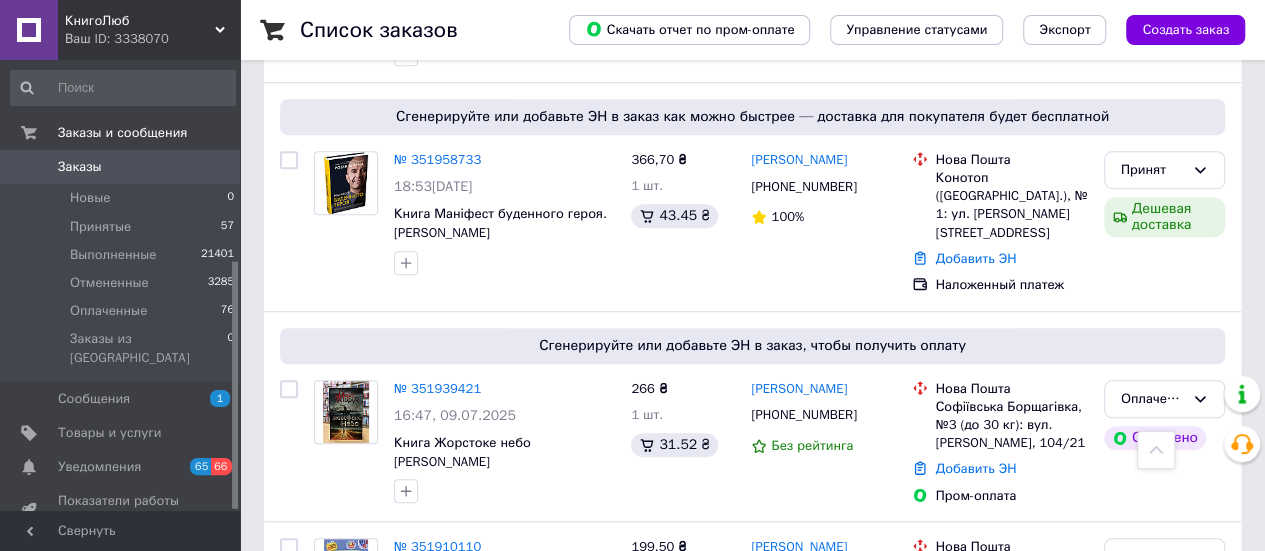 click on "Панель управления" at bounding box center (119, 554) 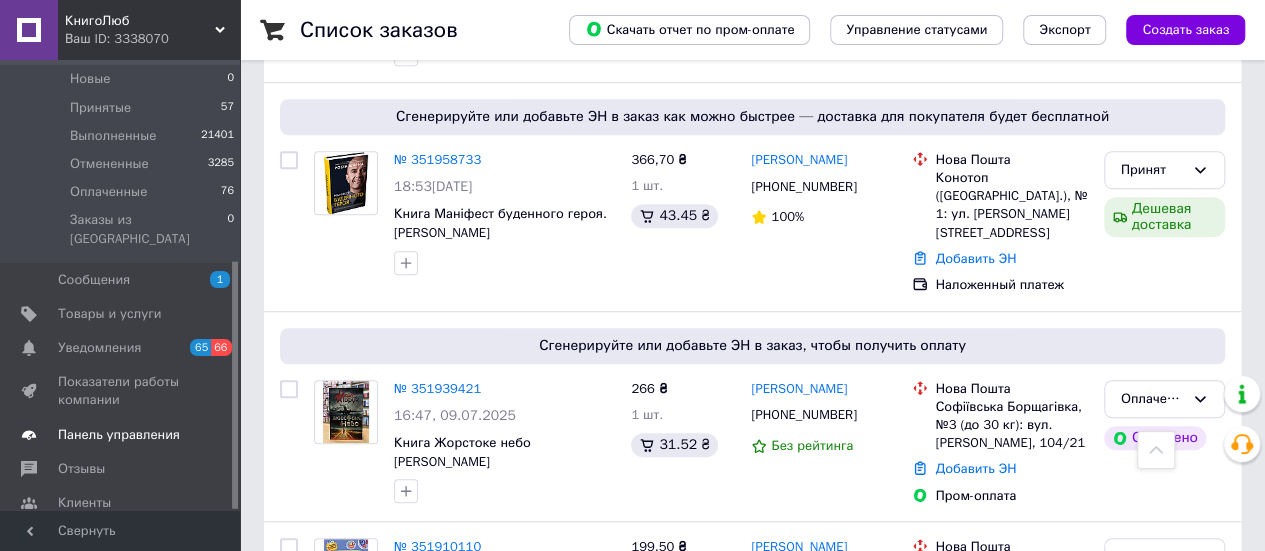 scroll, scrollTop: 0, scrollLeft: 0, axis: both 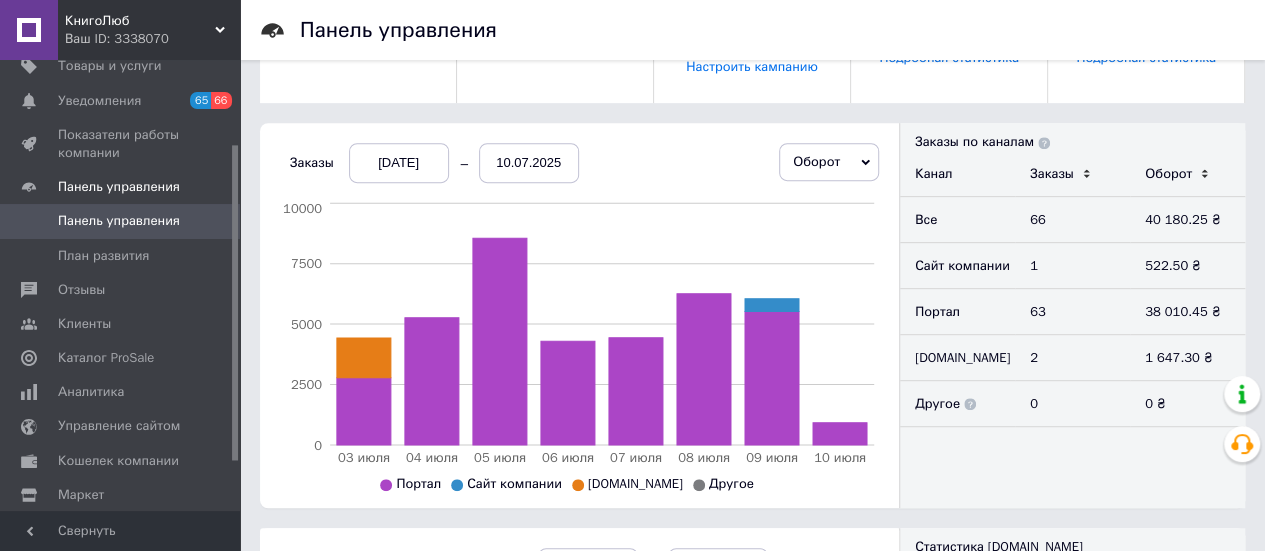 click on "03.07.2025" at bounding box center [399, 163] 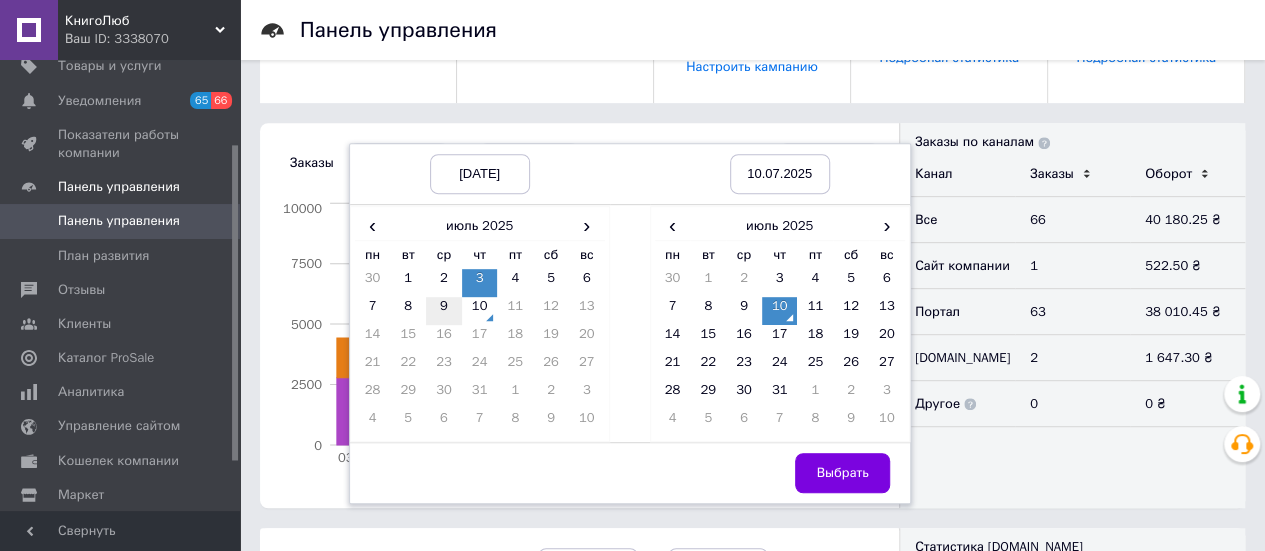click on "9" at bounding box center (444, 311) 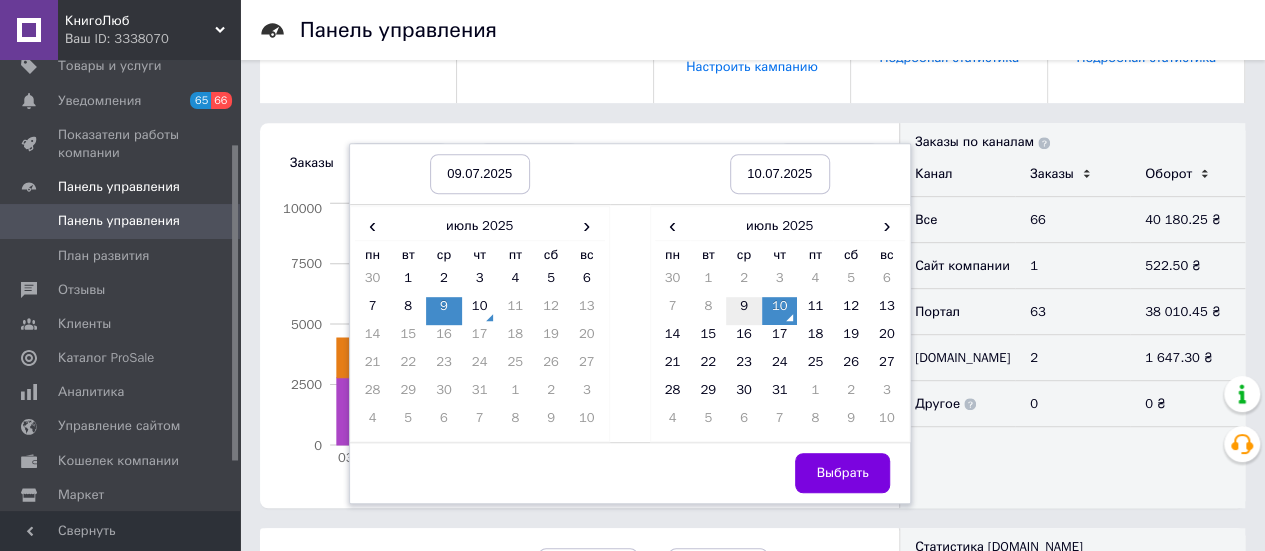 click on "9" at bounding box center [744, 311] 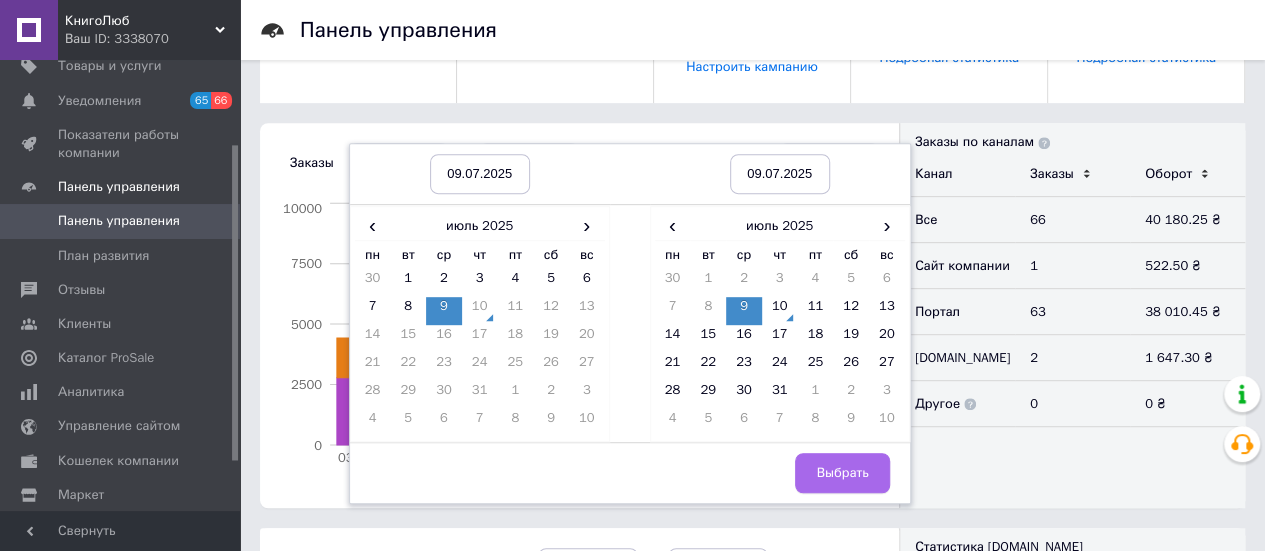 click on "Выбрать" at bounding box center (842, 473) 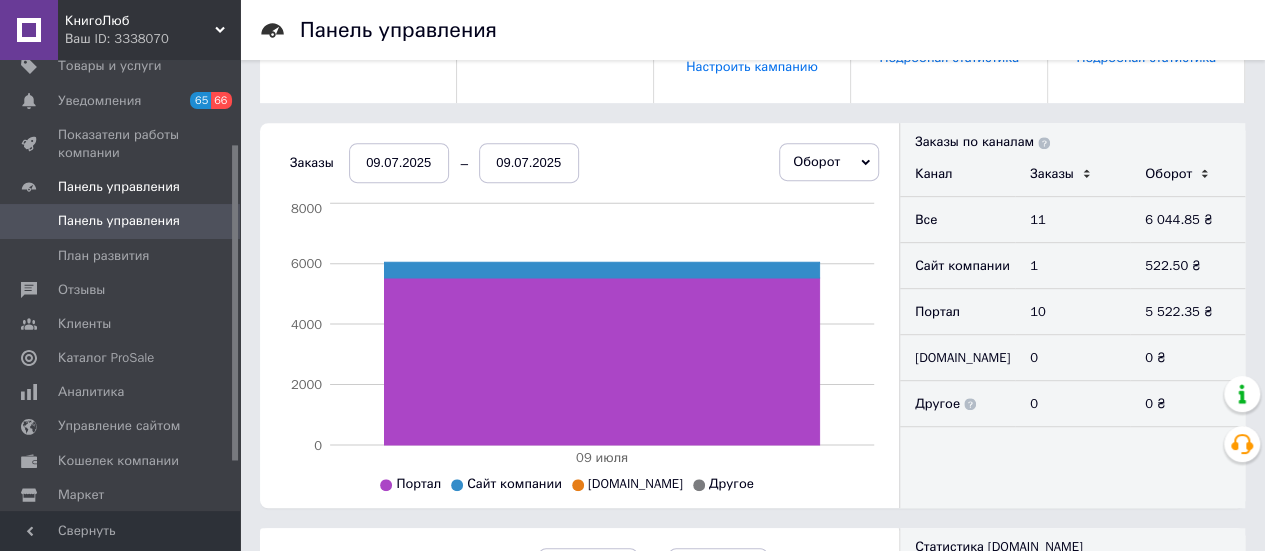 click on "09.07.2025" at bounding box center (399, 163) 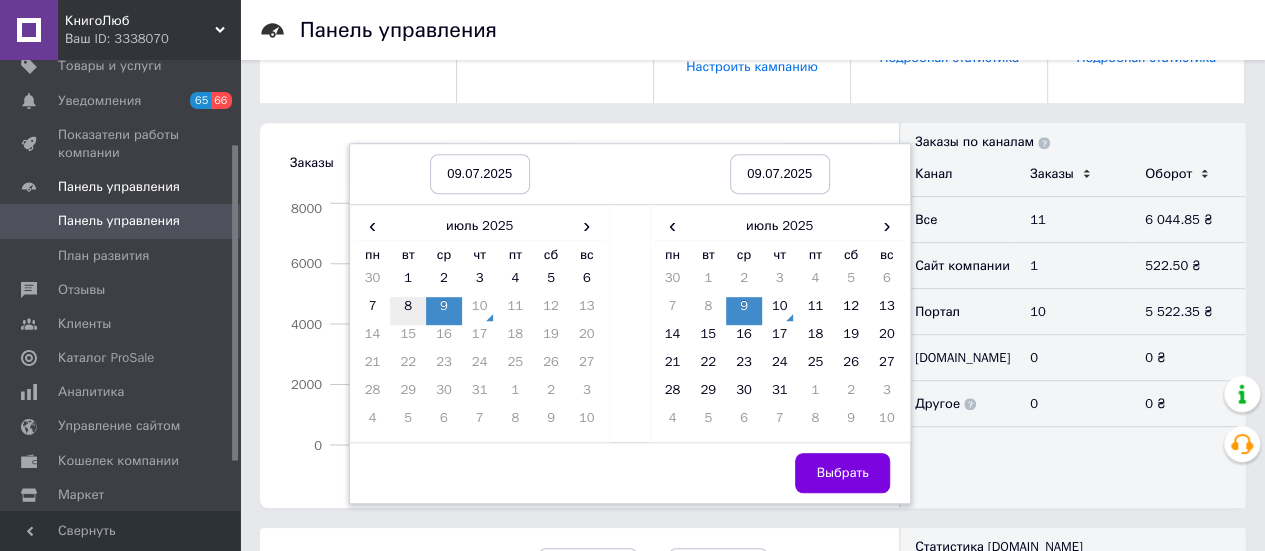 click on "8" at bounding box center [408, 311] 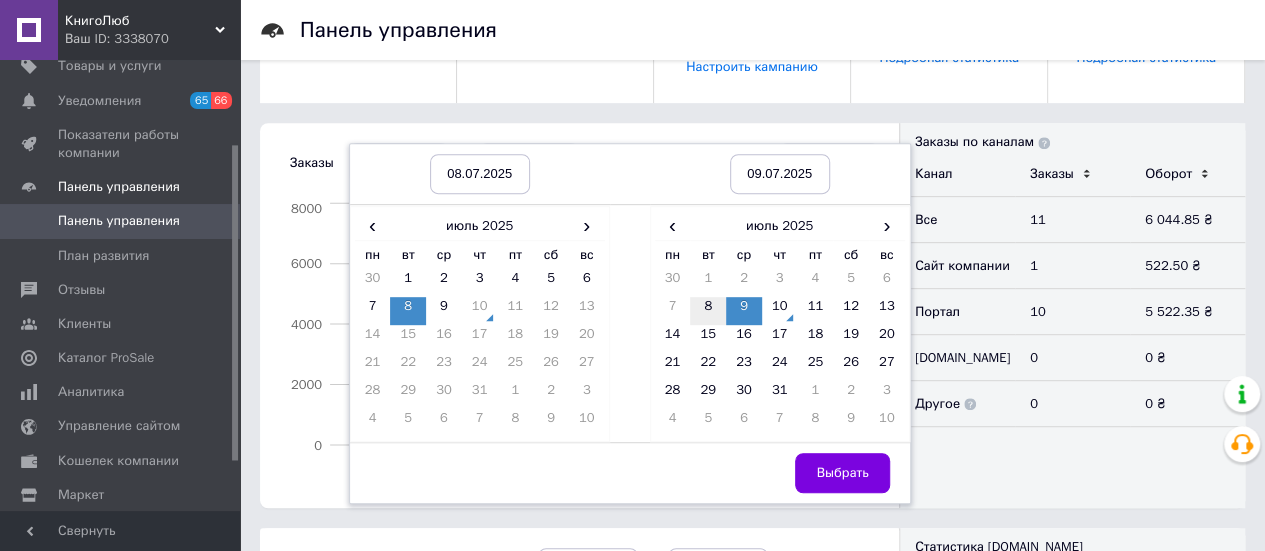 click on "8" at bounding box center [708, 311] 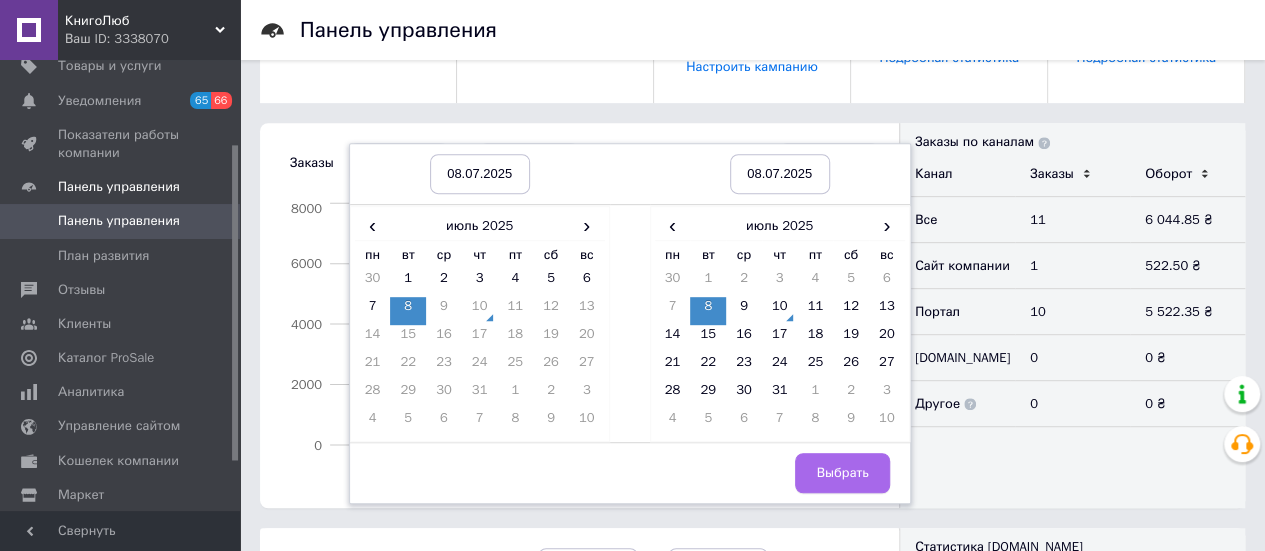 click on "Выбрать" at bounding box center (842, 473) 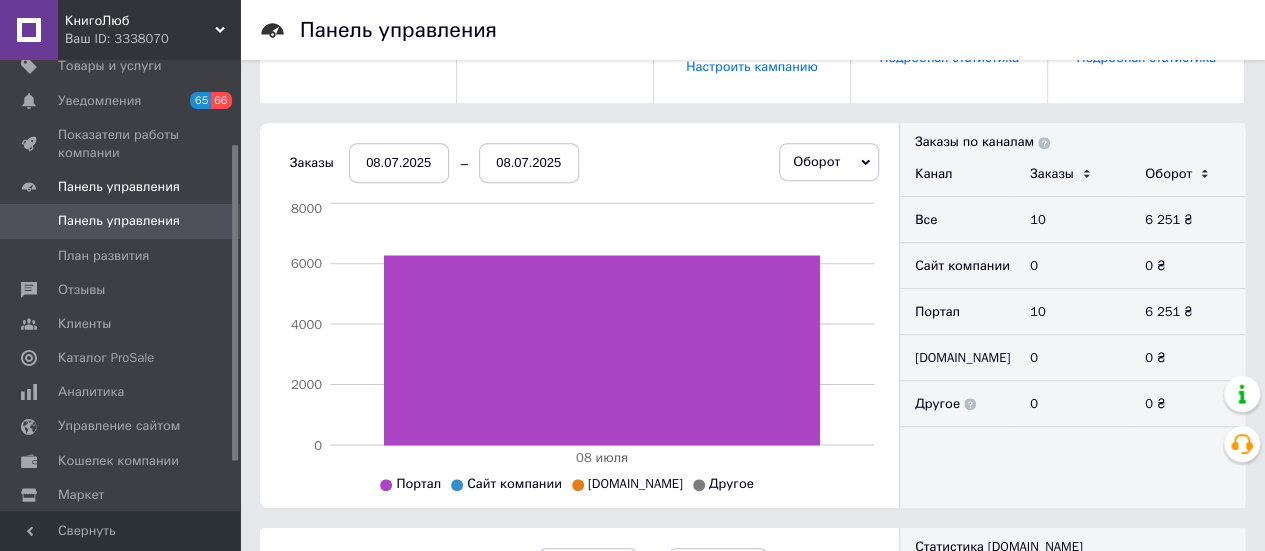 click on "08.07.2025" at bounding box center (399, 163) 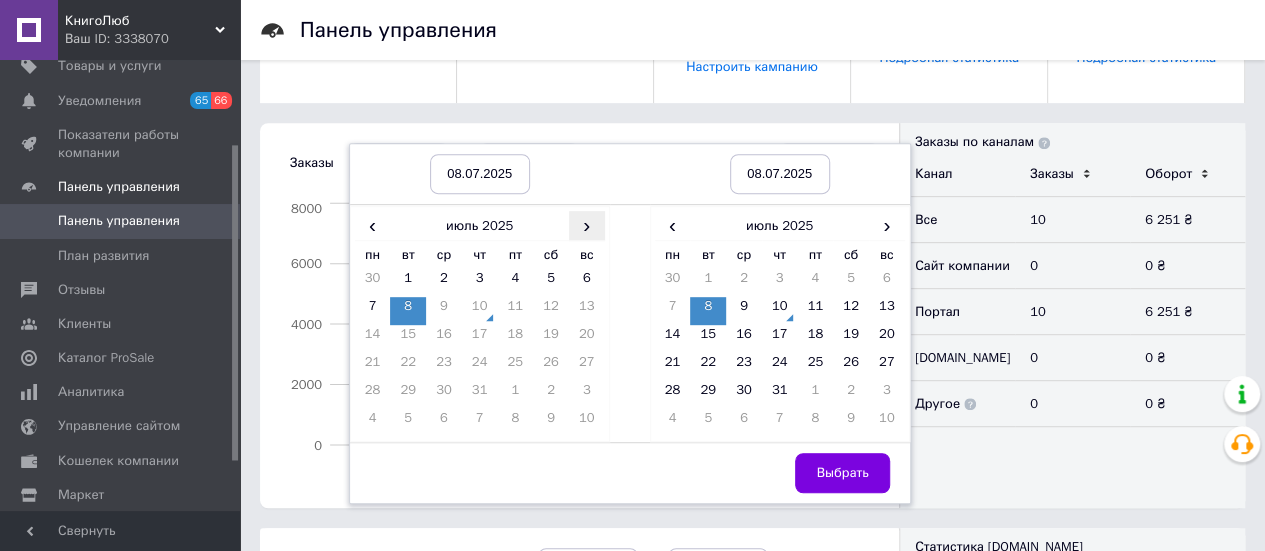 click on "›" at bounding box center (587, 225) 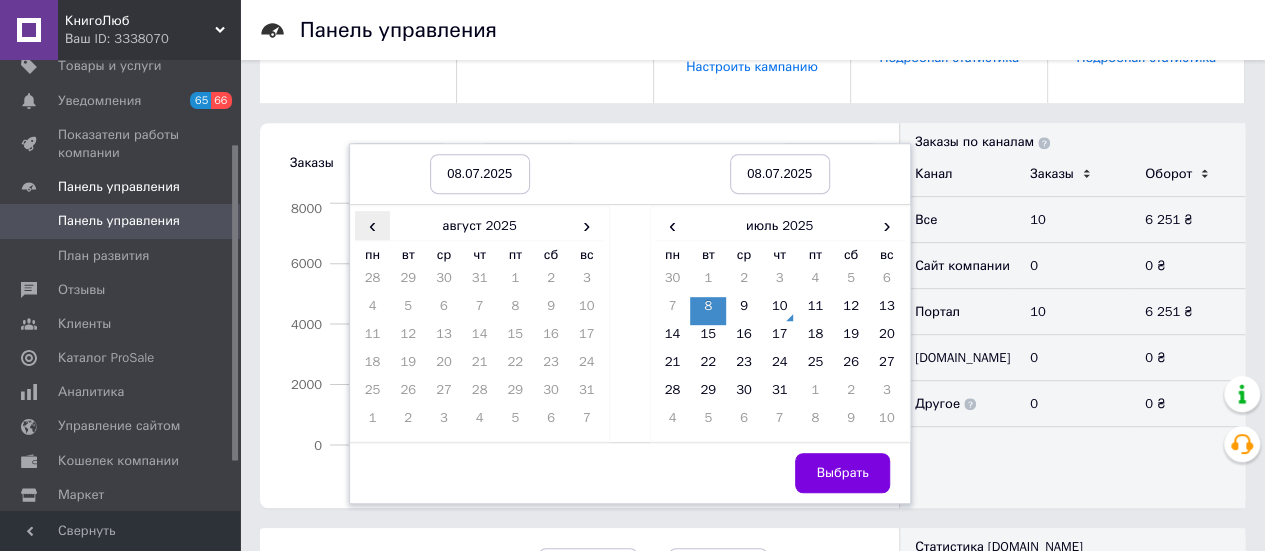 click on "‹" at bounding box center [373, 225] 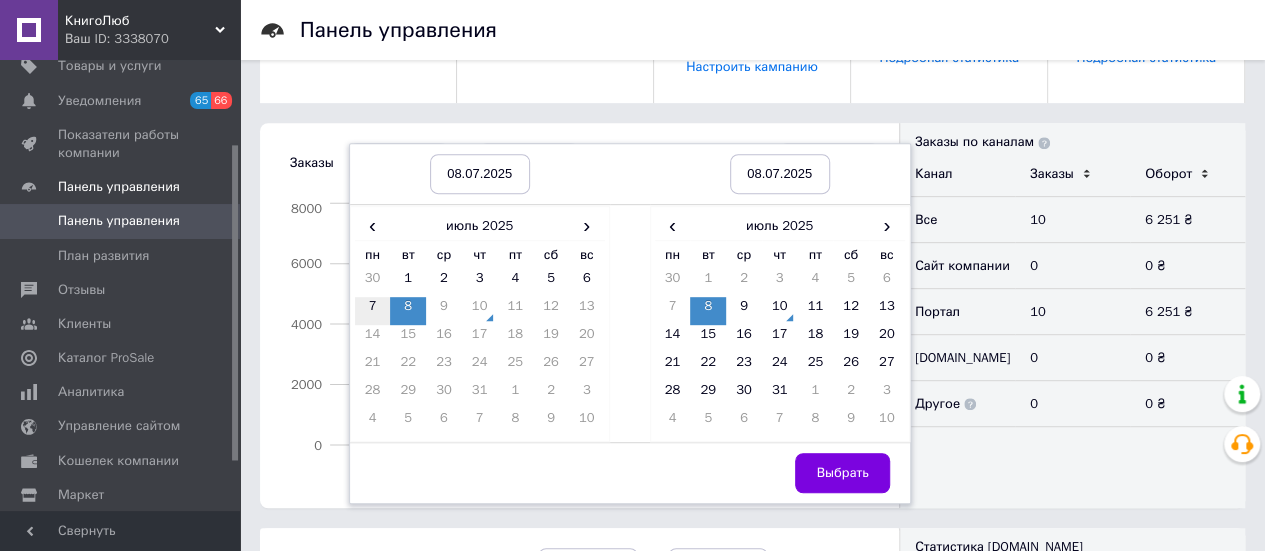 click on "7" at bounding box center [373, 311] 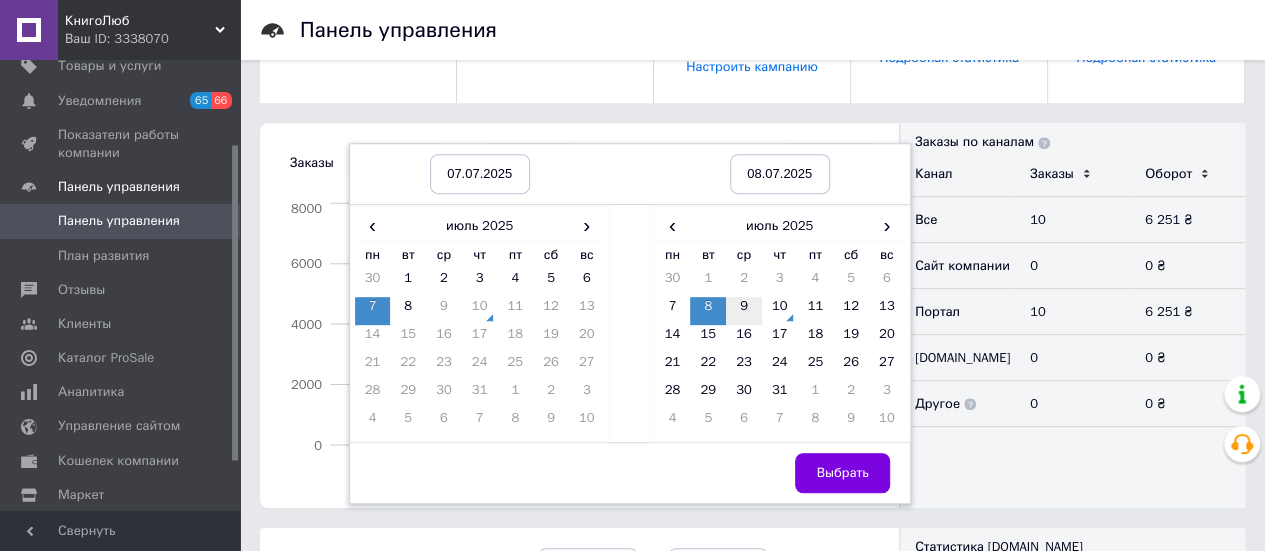 click on "9" at bounding box center [744, 311] 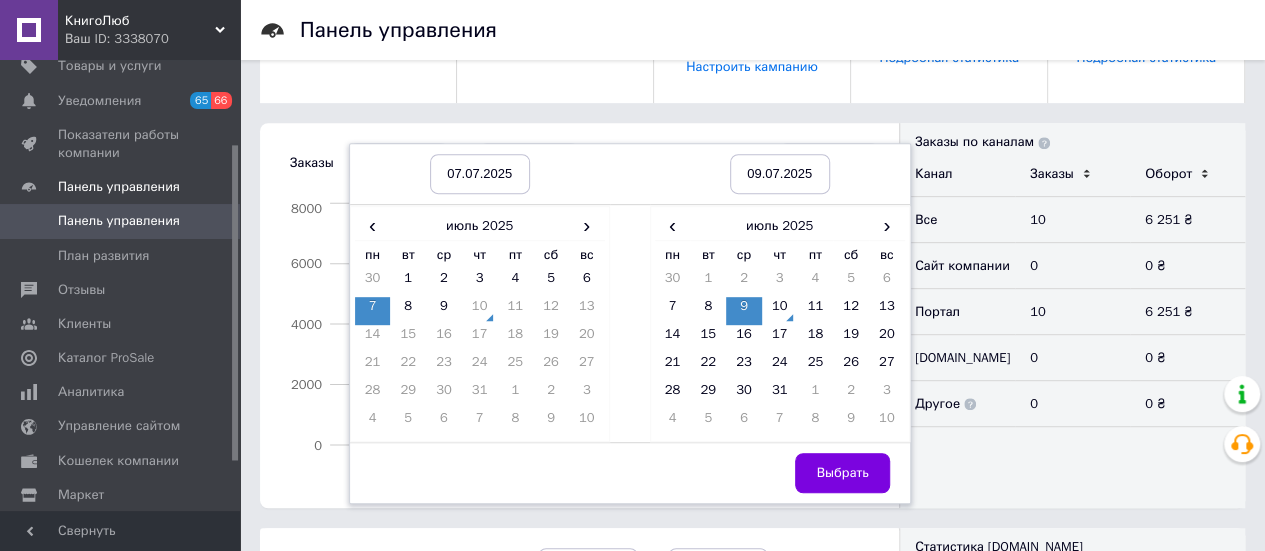 drag, startPoint x: 451, startPoint y: 309, endPoint x: 614, endPoint y: 356, distance: 169.6408 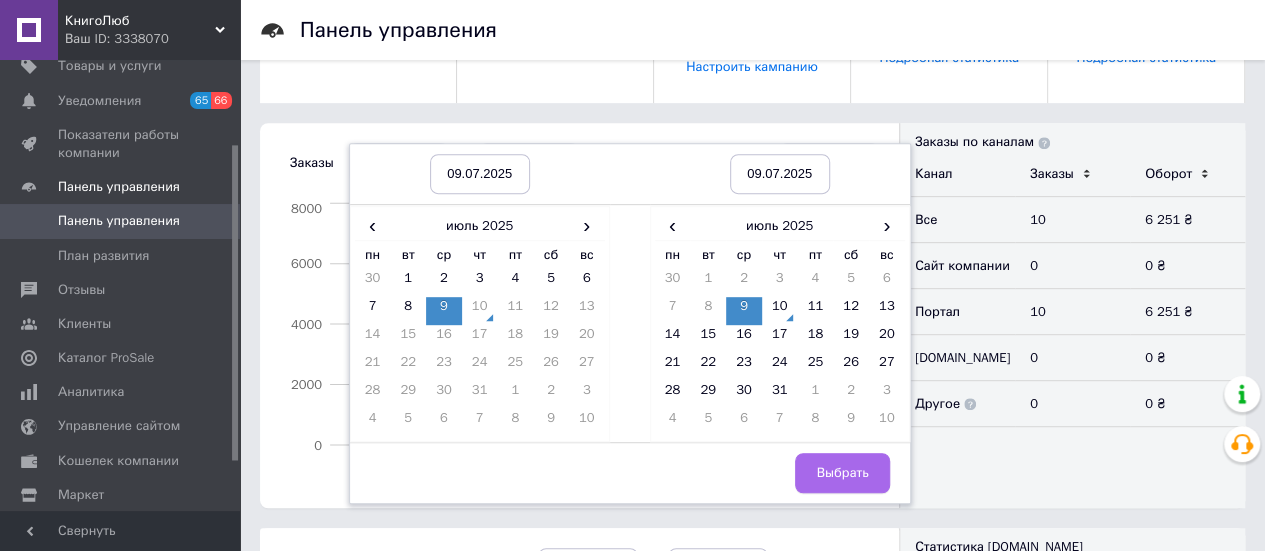 click on "Выбрать" at bounding box center (842, 473) 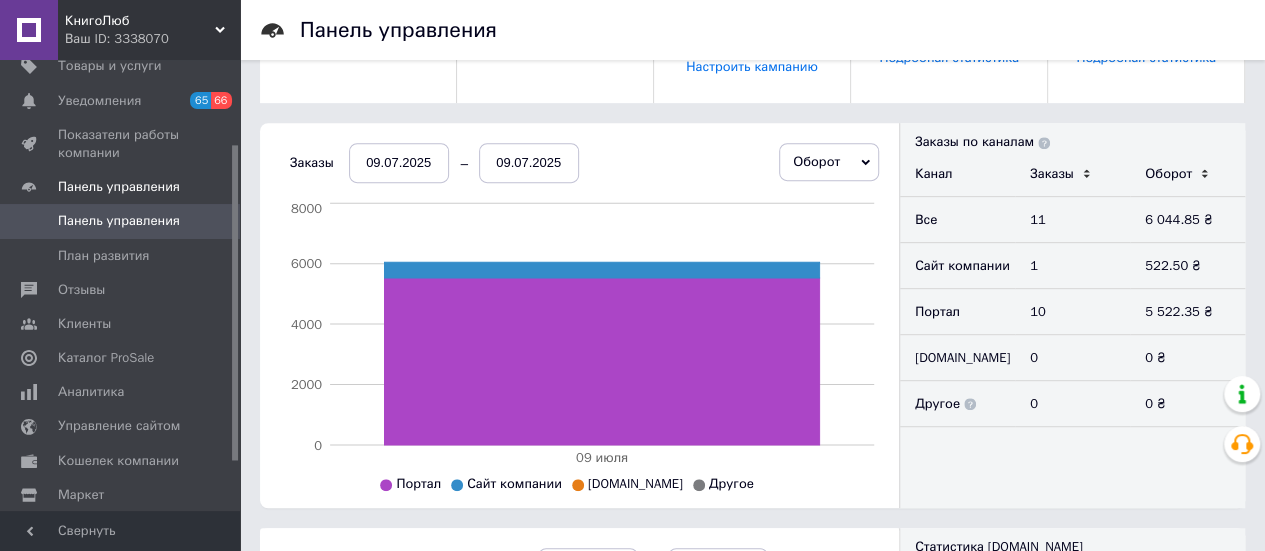click on "Ваш ID: 3338070" at bounding box center (152, 39) 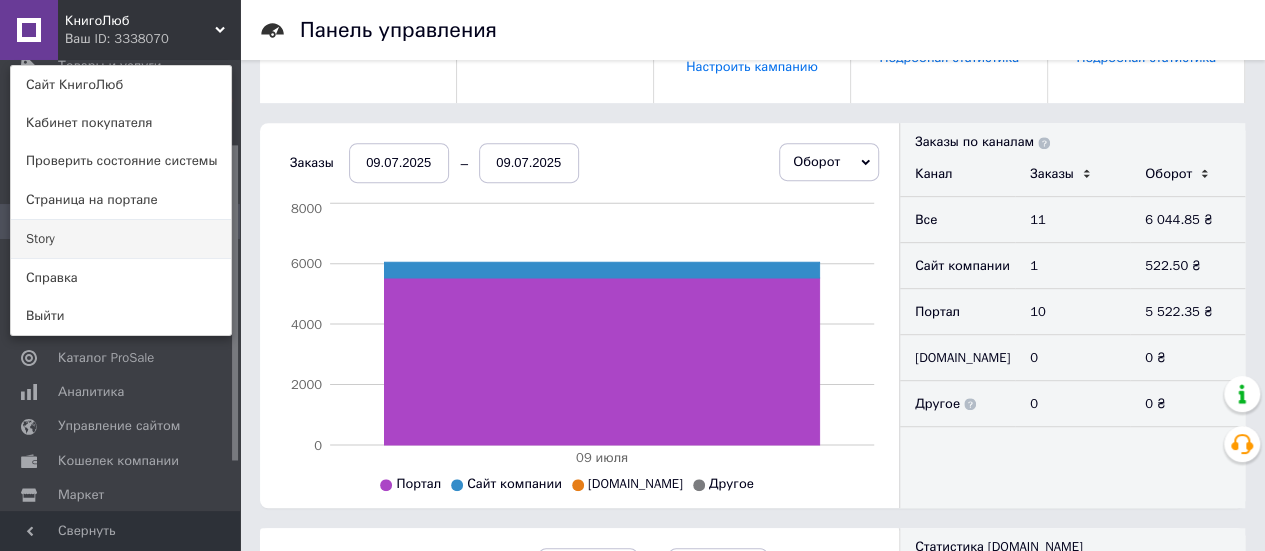 click on "Story" at bounding box center (121, 239) 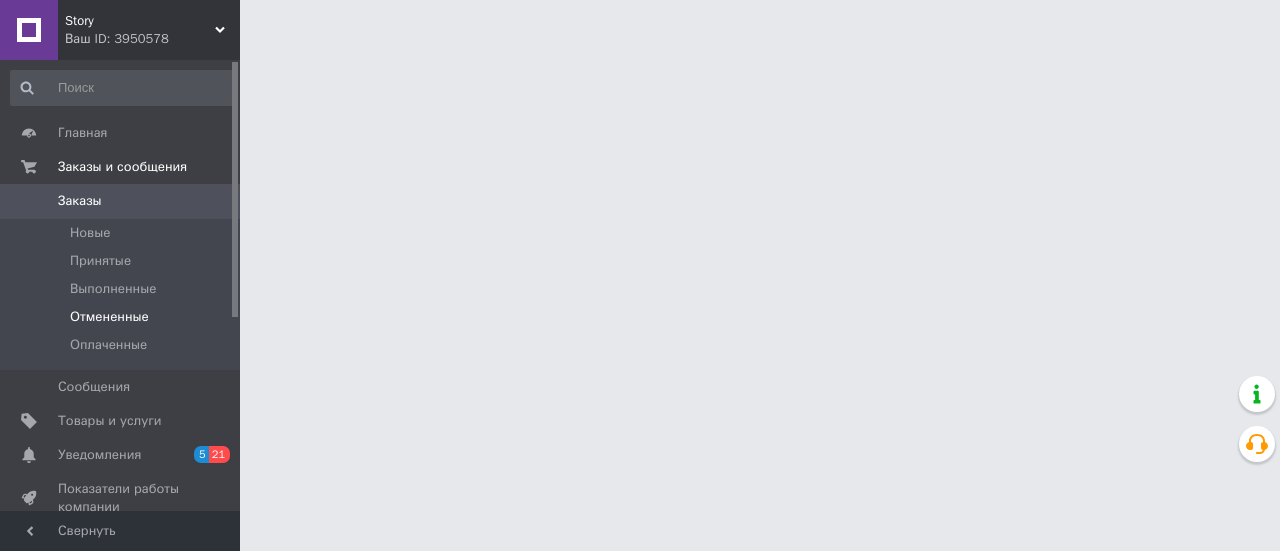 scroll, scrollTop: 0, scrollLeft: 0, axis: both 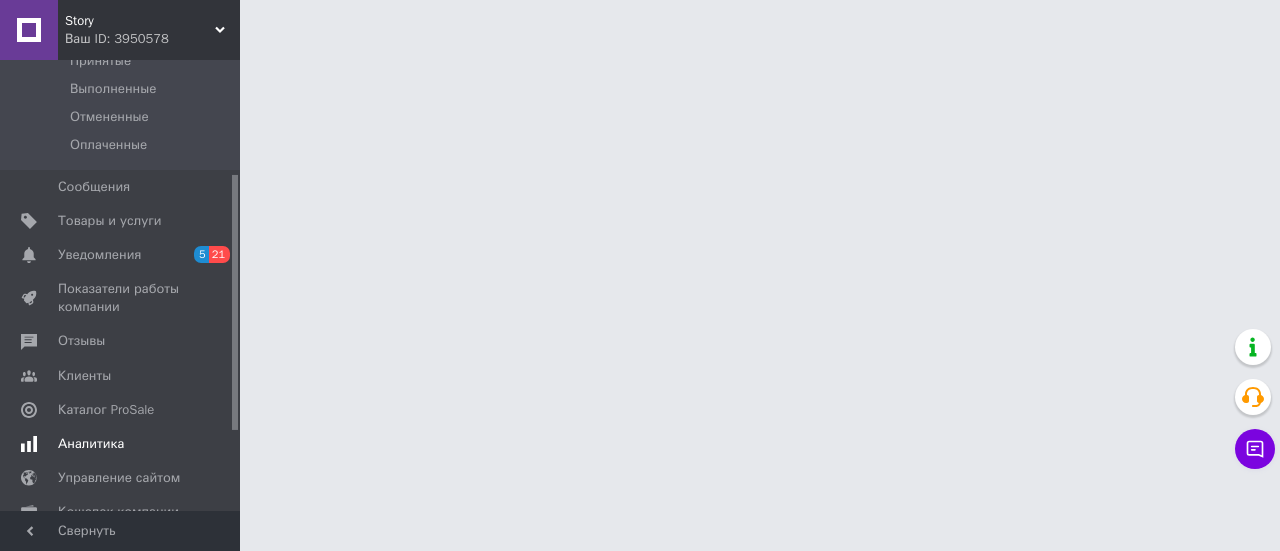 click at bounding box center (29, 444) 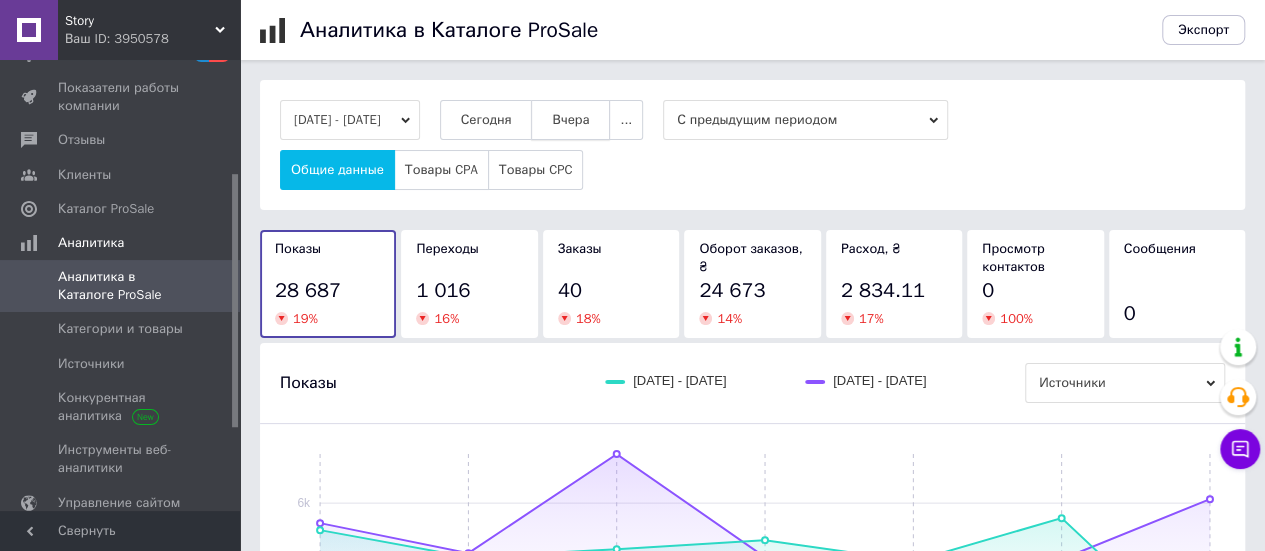 click on "Вчера" at bounding box center (570, 120) 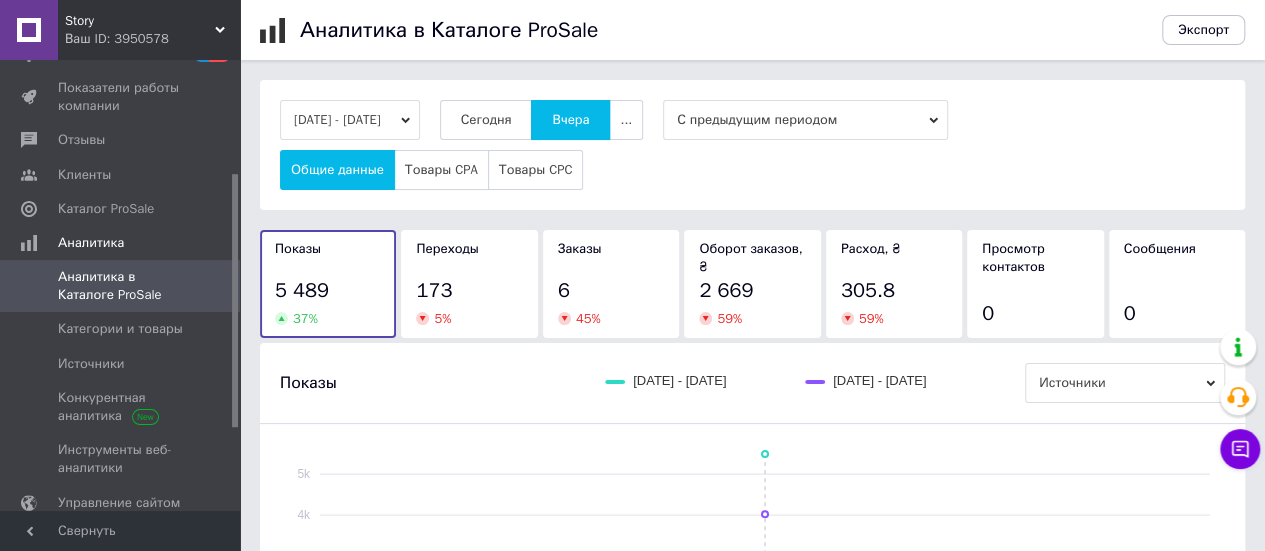 click on "Story" at bounding box center [140, 21] 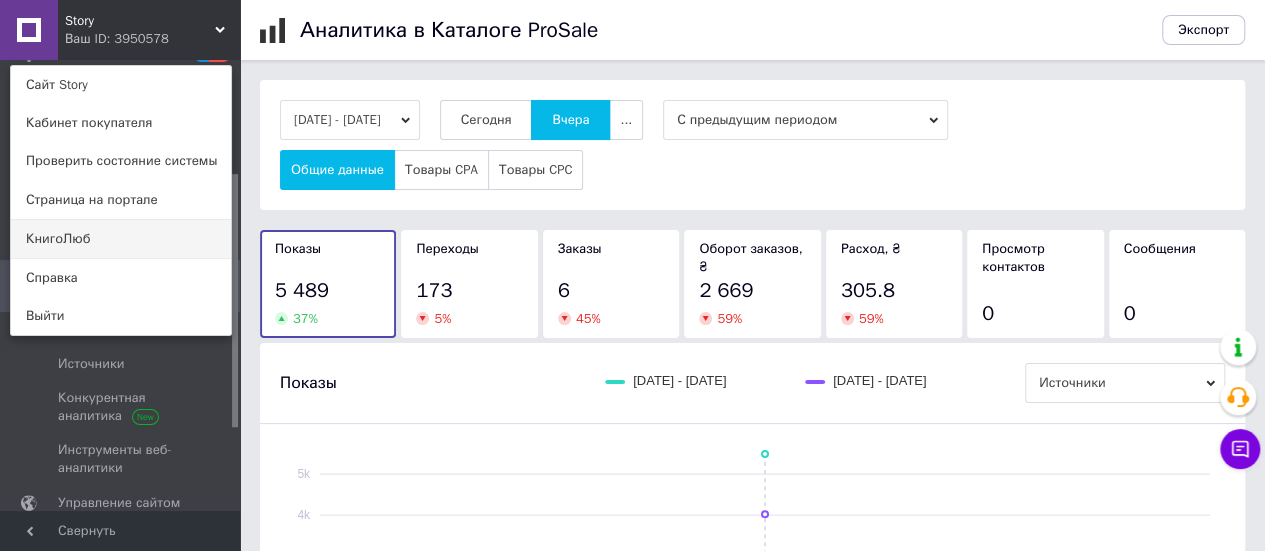 click on "КнигоЛюб" at bounding box center (121, 239) 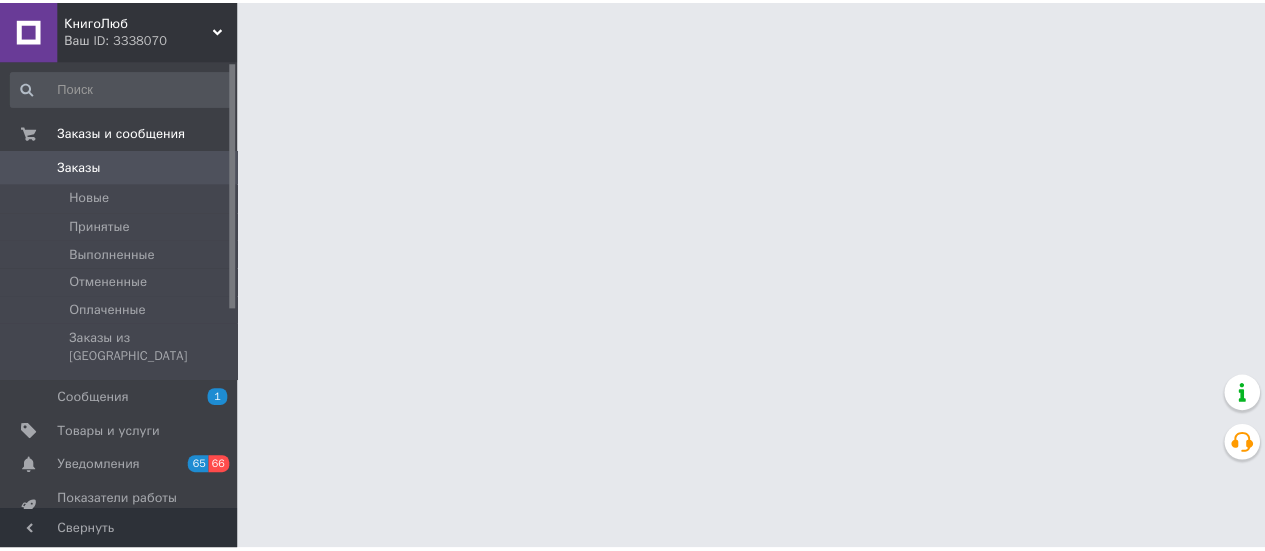 scroll, scrollTop: 0, scrollLeft: 0, axis: both 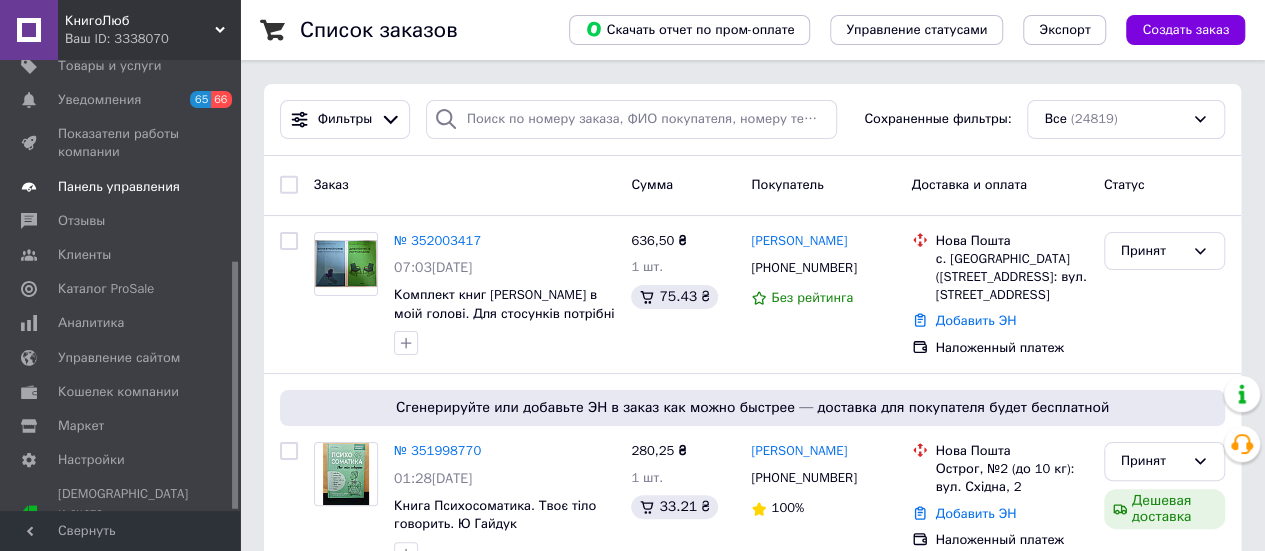 click on "Панель управления" at bounding box center (119, 187) 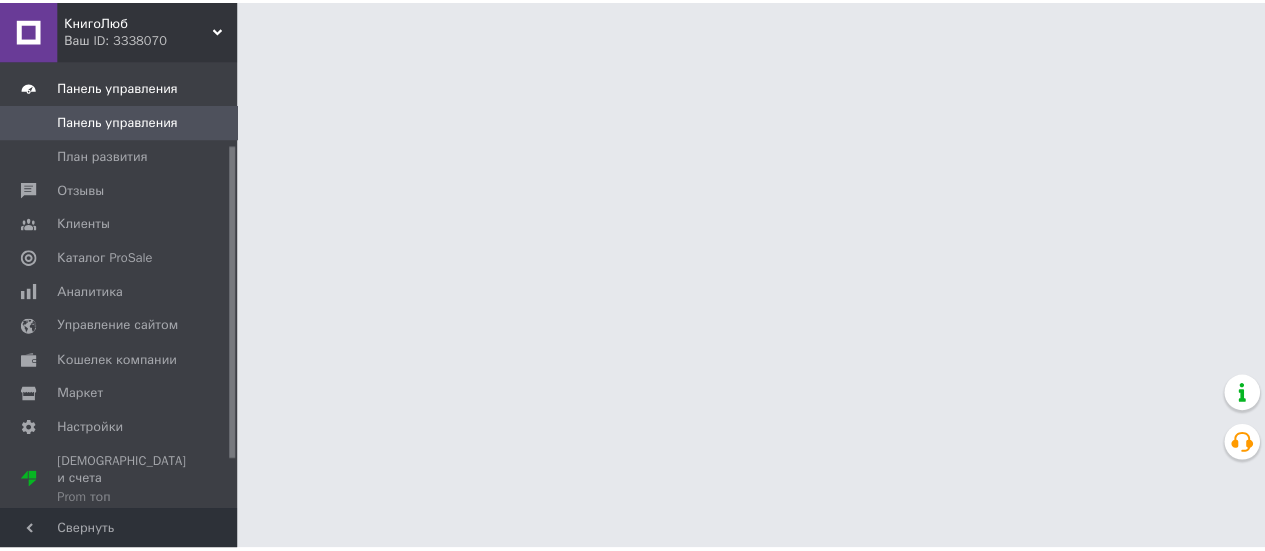 scroll, scrollTop: 119, scrollLeft: 0, axis: vertical 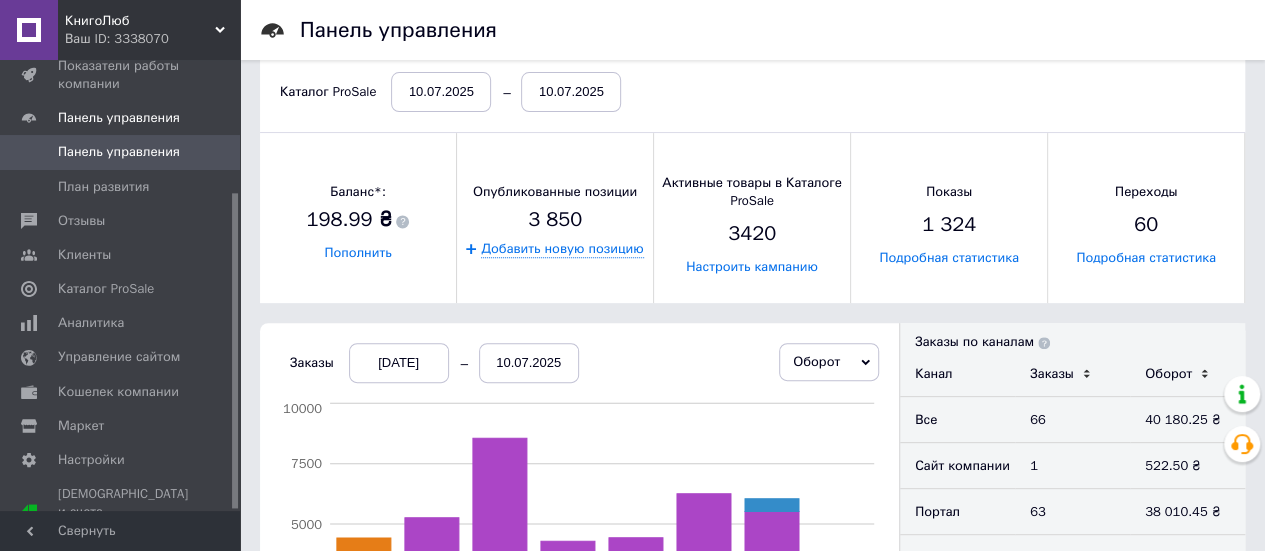 click on "03.07.2025" at bounding box center [399, 363] 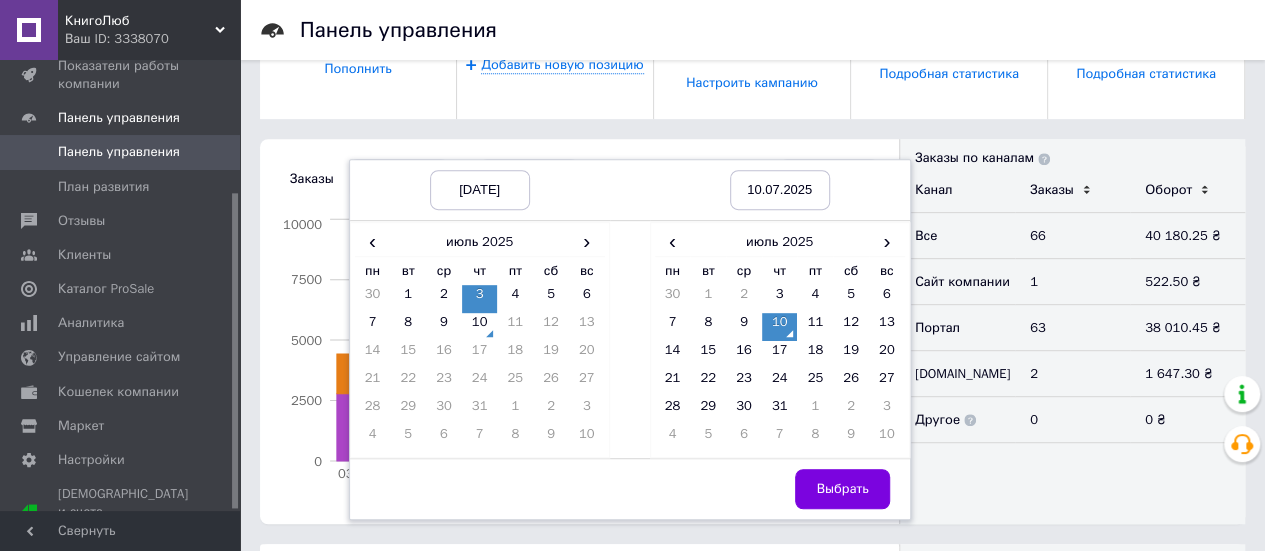scroll, scrollTop: 400, scrollLeft: 0, axis: vertical 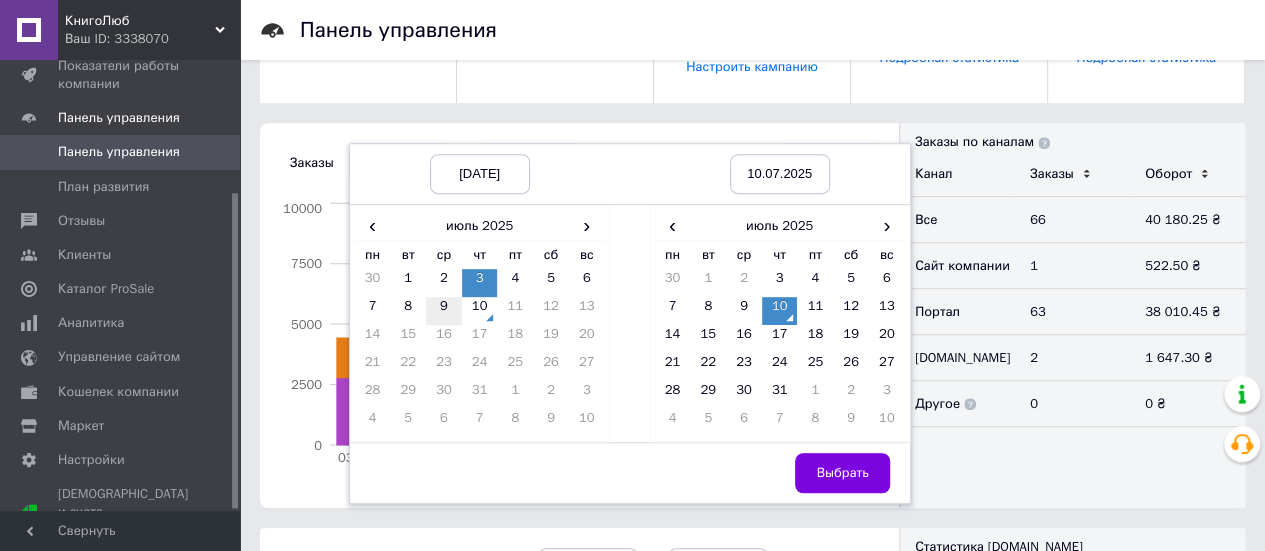 click on "9" at bounding box center (444, 311) 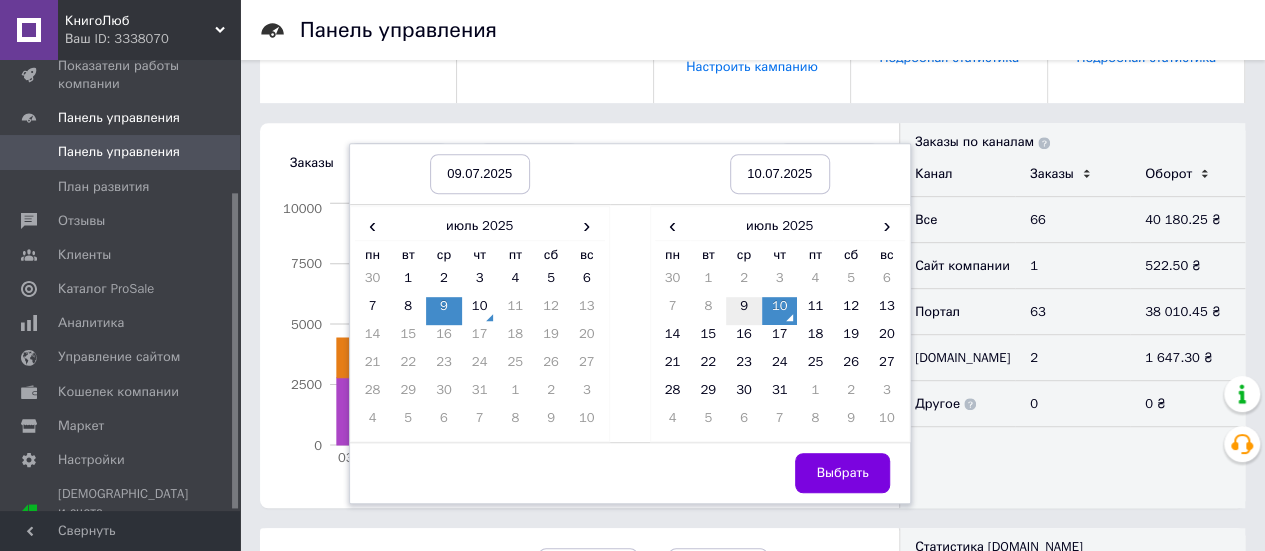 click on "9" at bounding box center [744, 311] 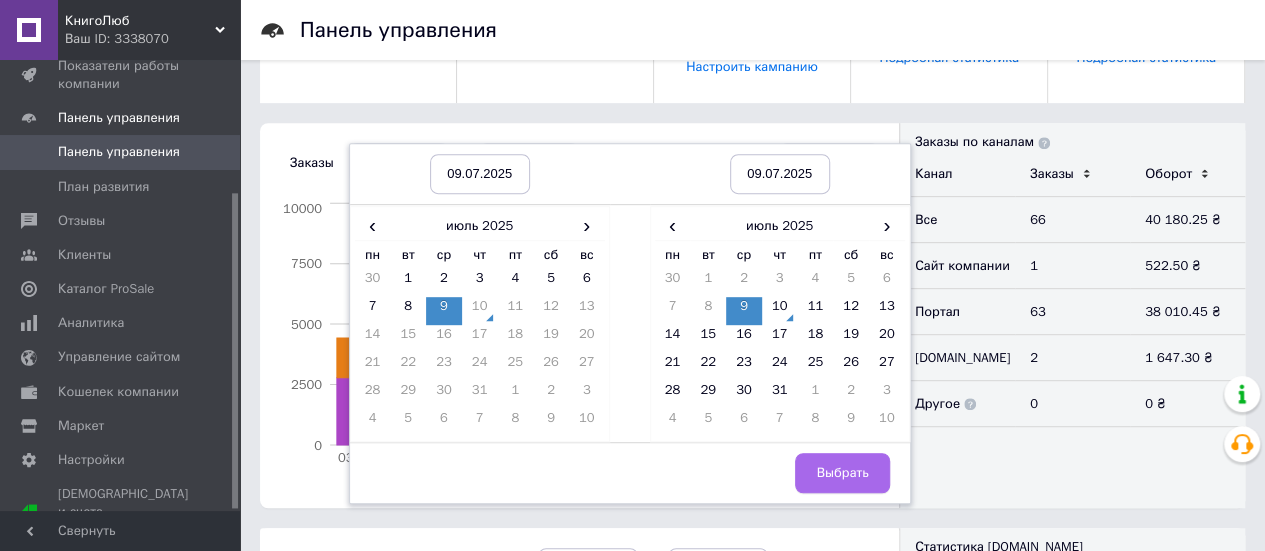 click on "Выбрать" at bounding box center (842, 473) 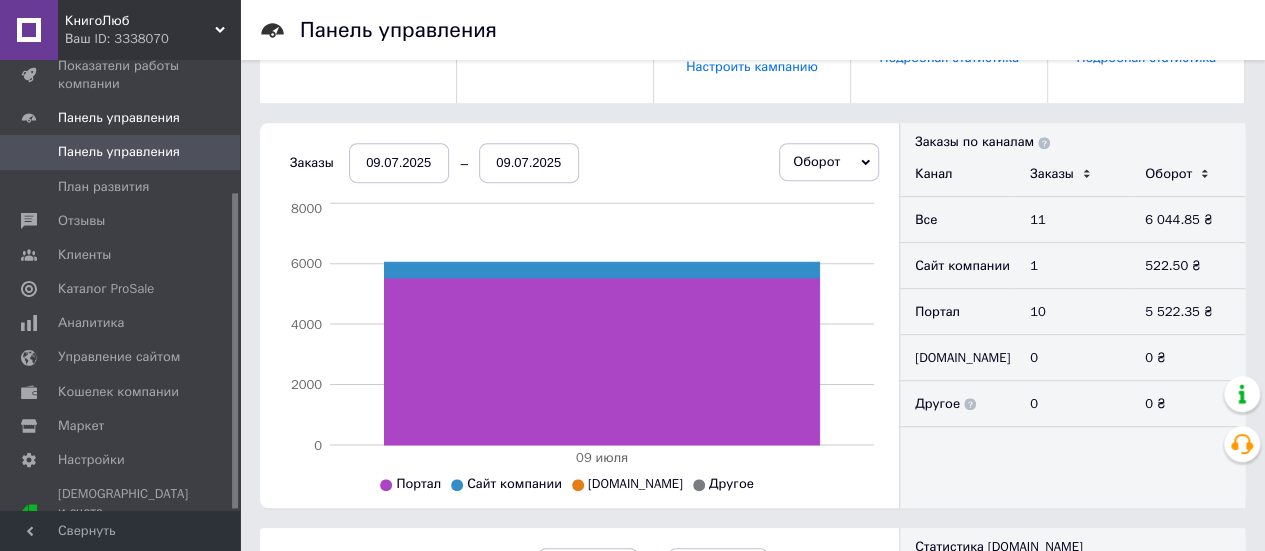 click on "КнигоЛюб" at bounding box center [140, 21] 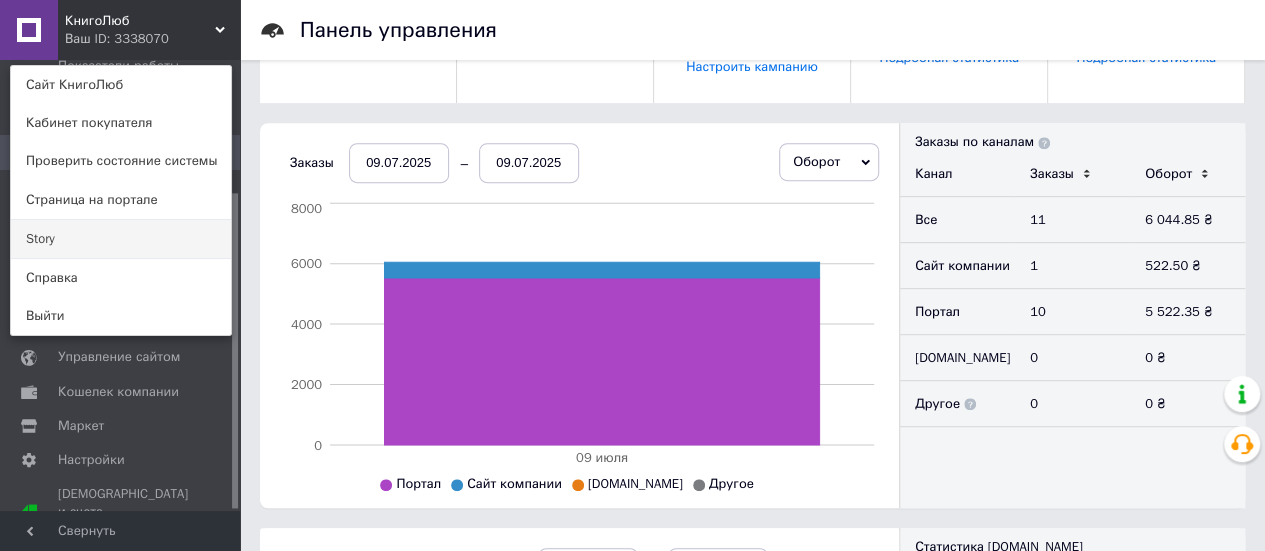 click on "Story" at bounding box center (121, 239) 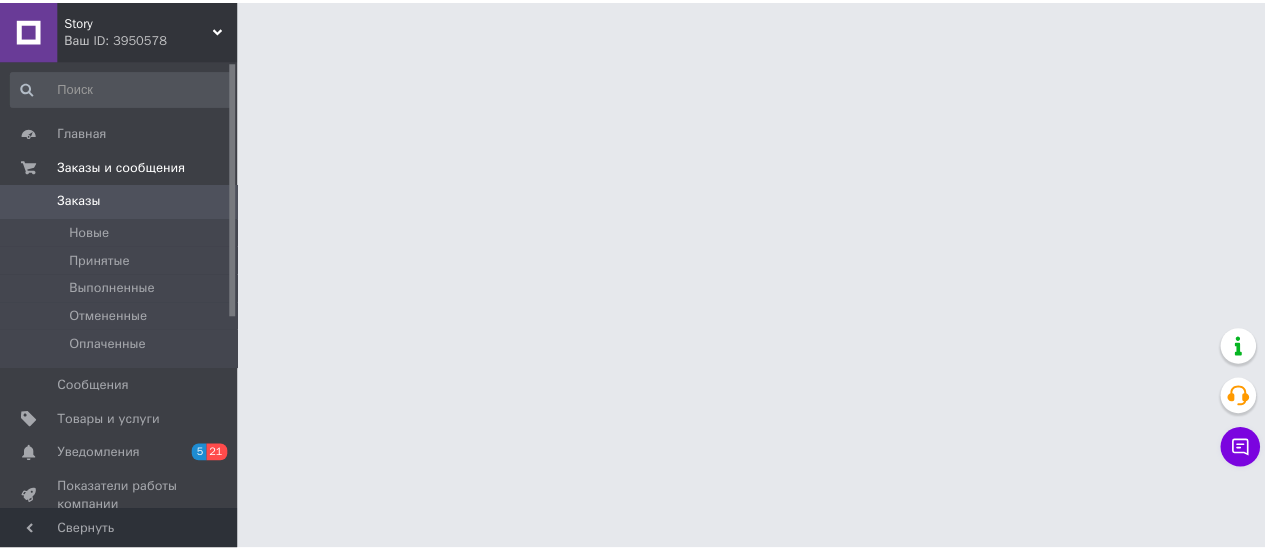 scroll, scrollTop: 0, scrollLeft: 0, axis: both 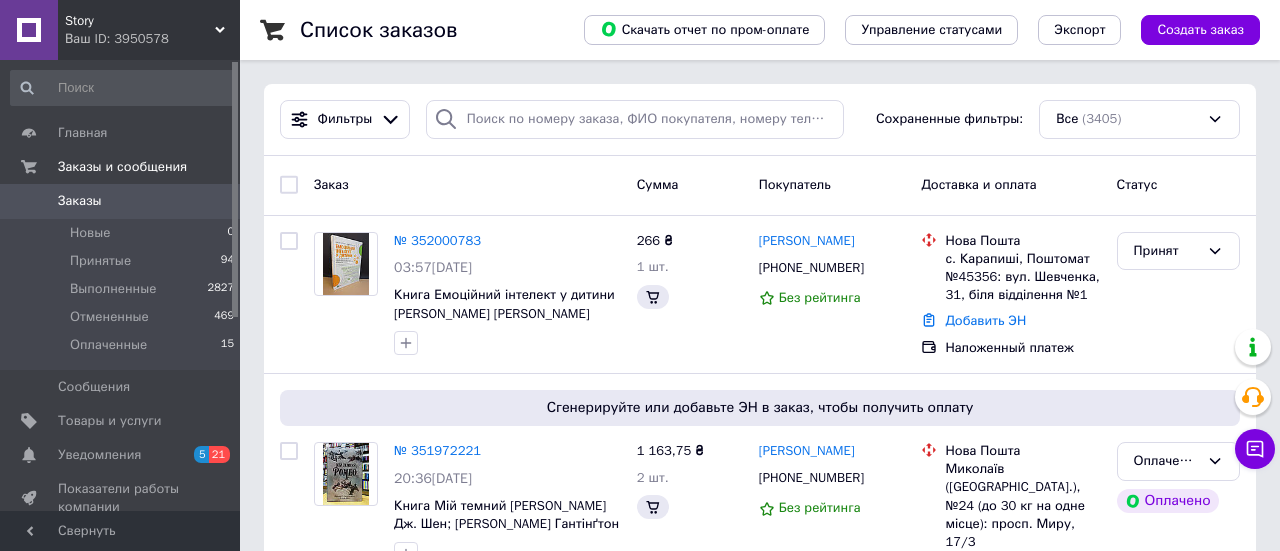 click on "Выполненные 2827" at bounding box center (123, 289) 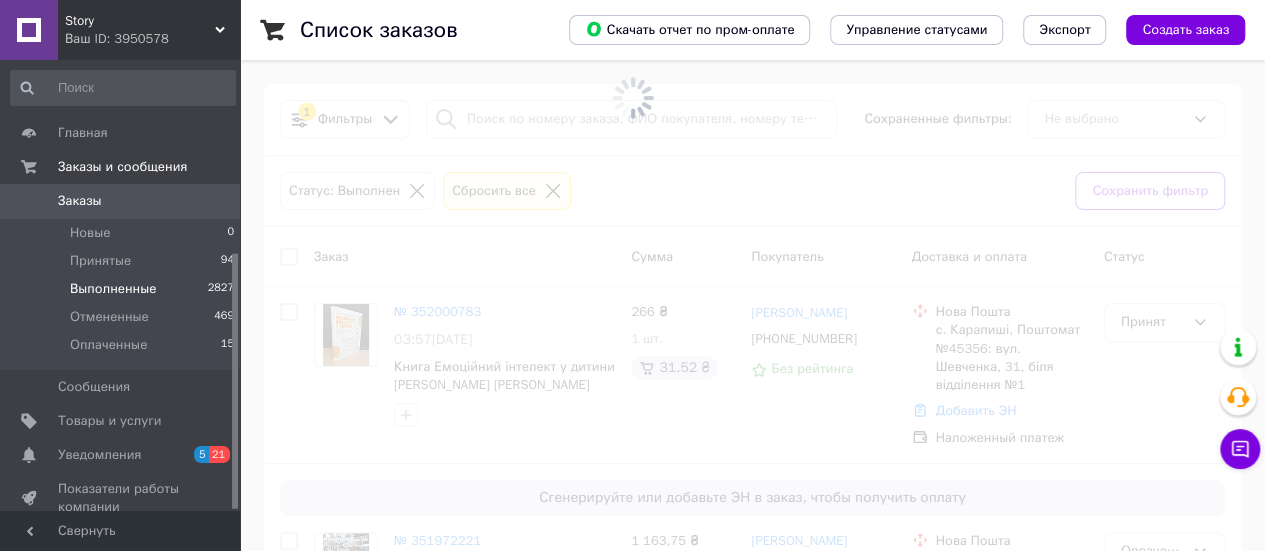 scroll, scrollTop: 339, scrollLeft: 0, axis: vertical 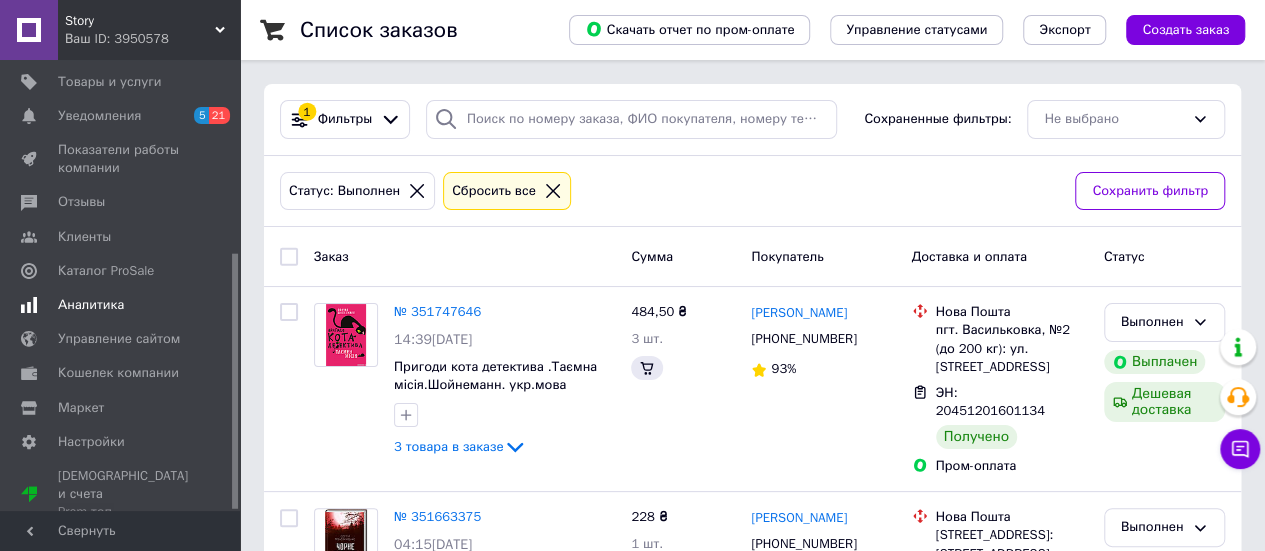 click on "Аналитика" at bounding box center [91, 305] 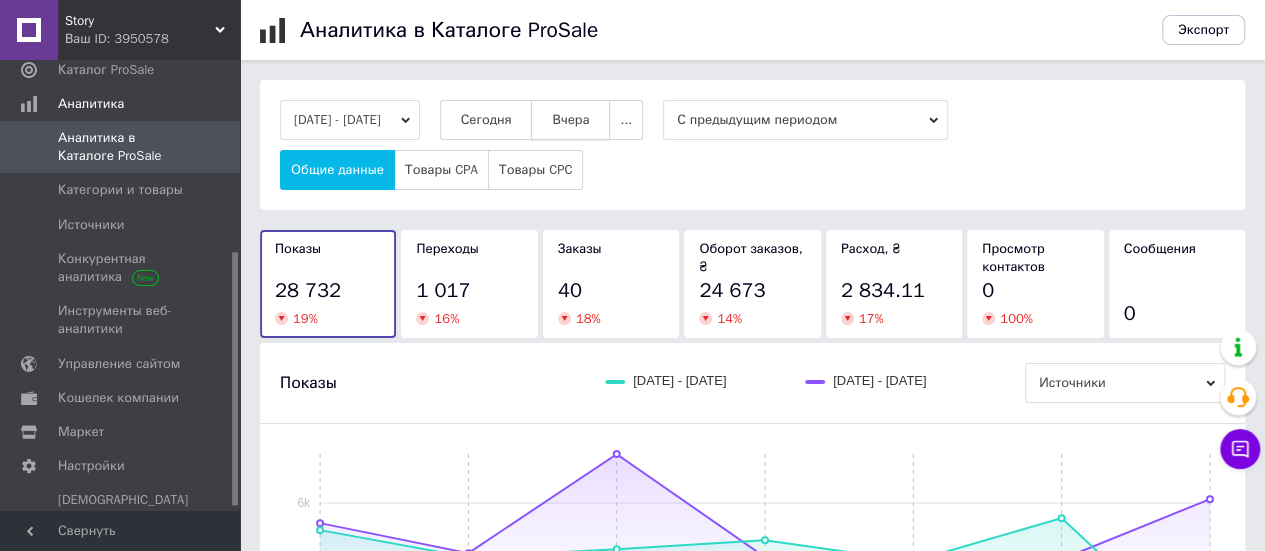 click on "Вчера" at bounding box center [570, 120] 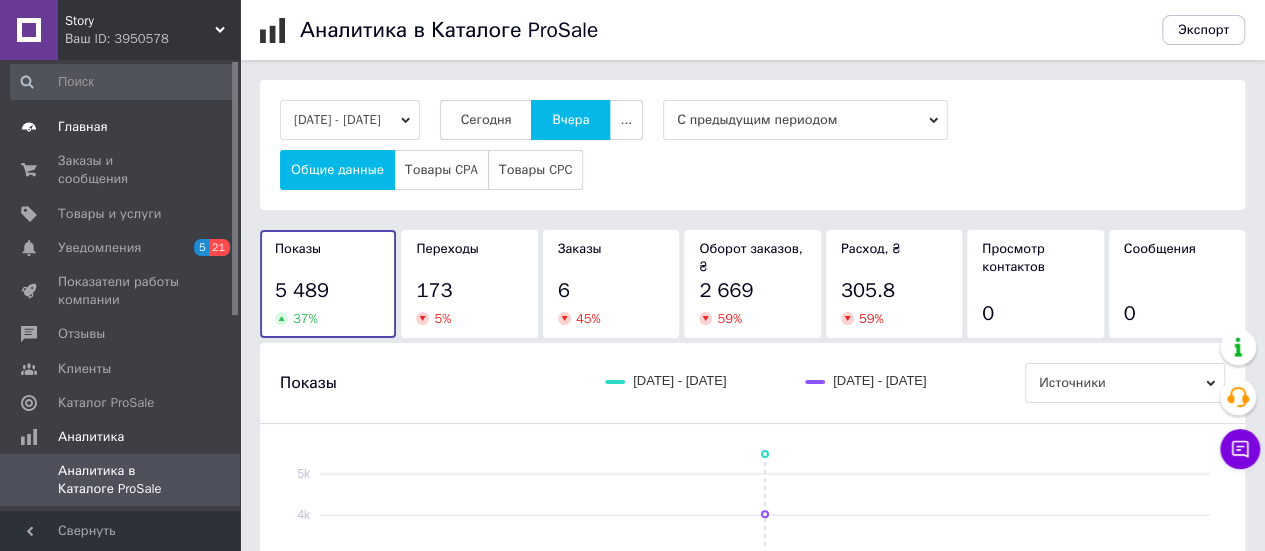 scroll, scrollTop: 0, scrollLeft: 0, axis: both 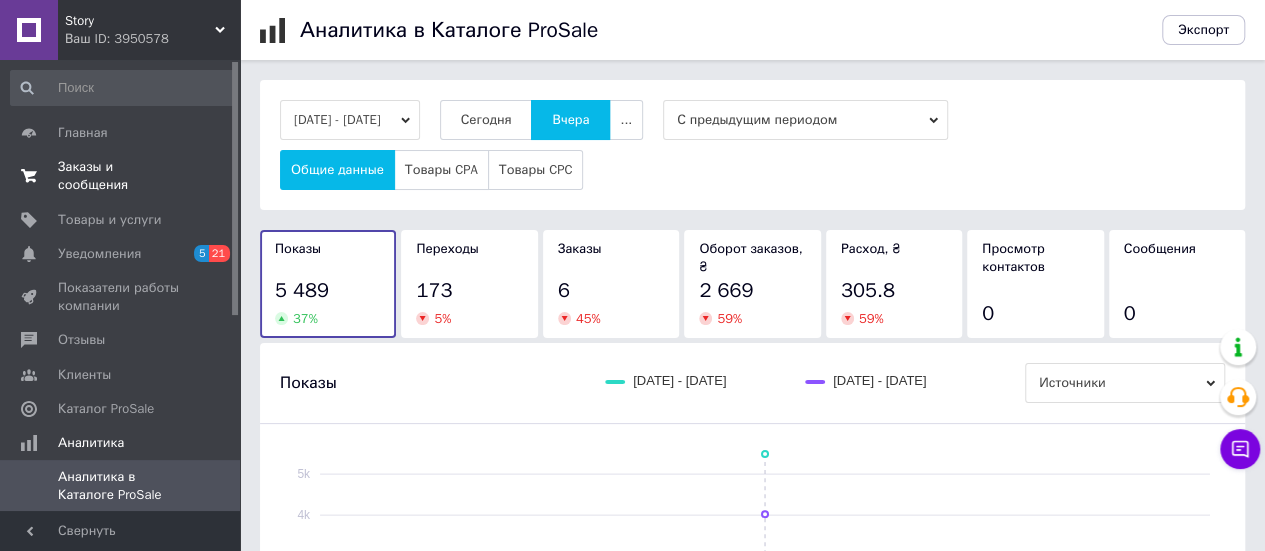 click on "Заказы и сообщения 0 0" at bounding box center [123, 176] 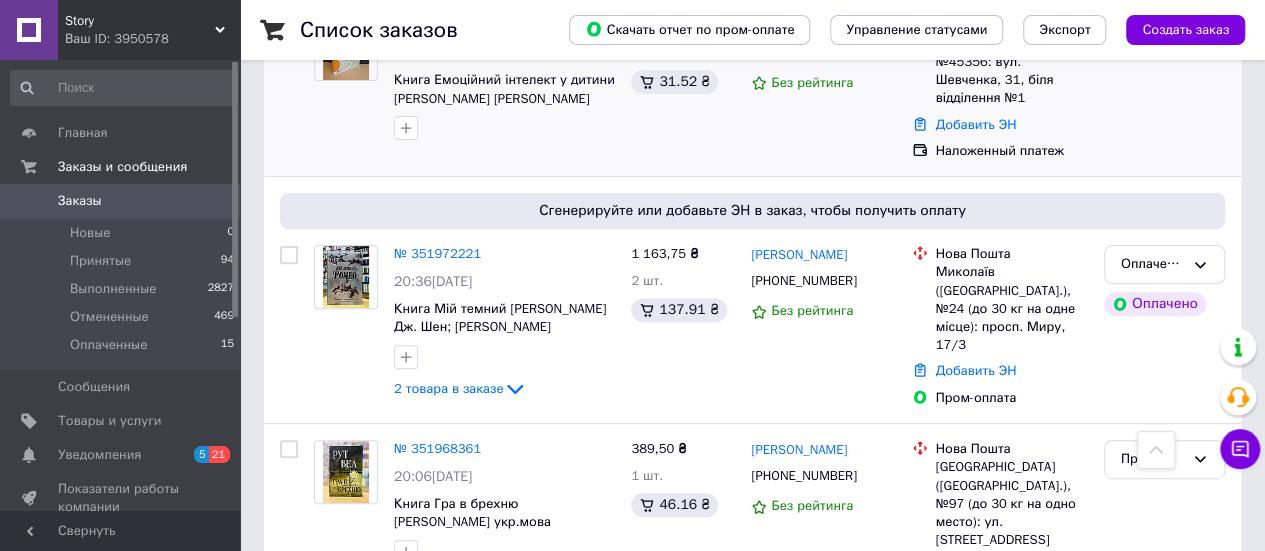 scroll, scrollTop: 0, scrollLeft: 0, axis: both 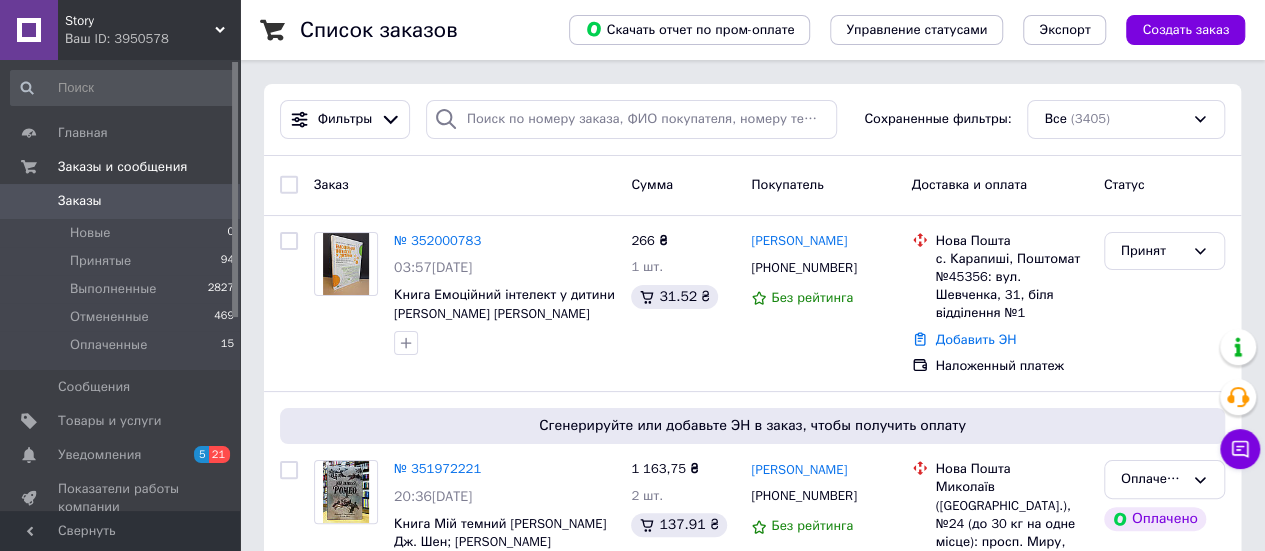 click on "Story Ваш ID: 3950578" at bounding box center [149, 30] 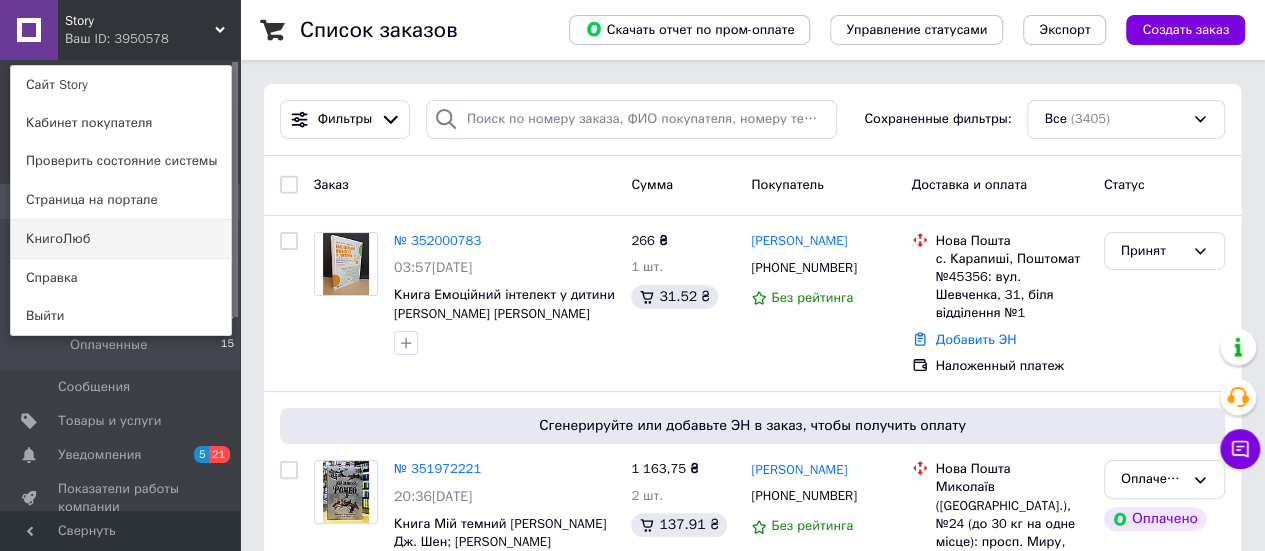 click on "КнигоЛюб" at bounding box center [121, 239] 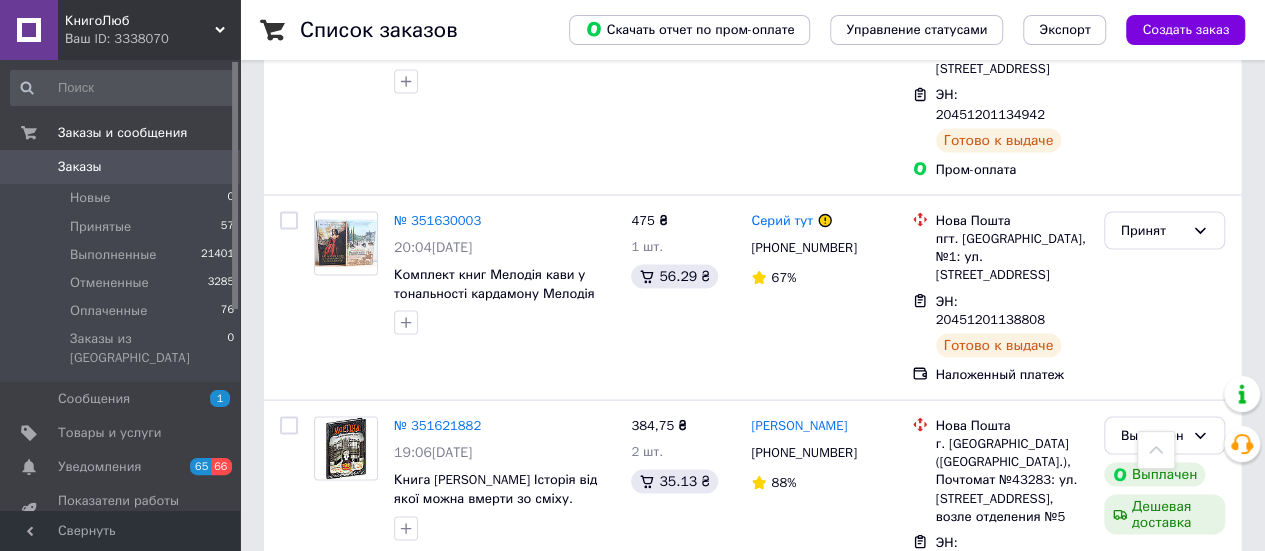 scroll, scrollTop: 5600, scrollLeft: 0, axis: vertical 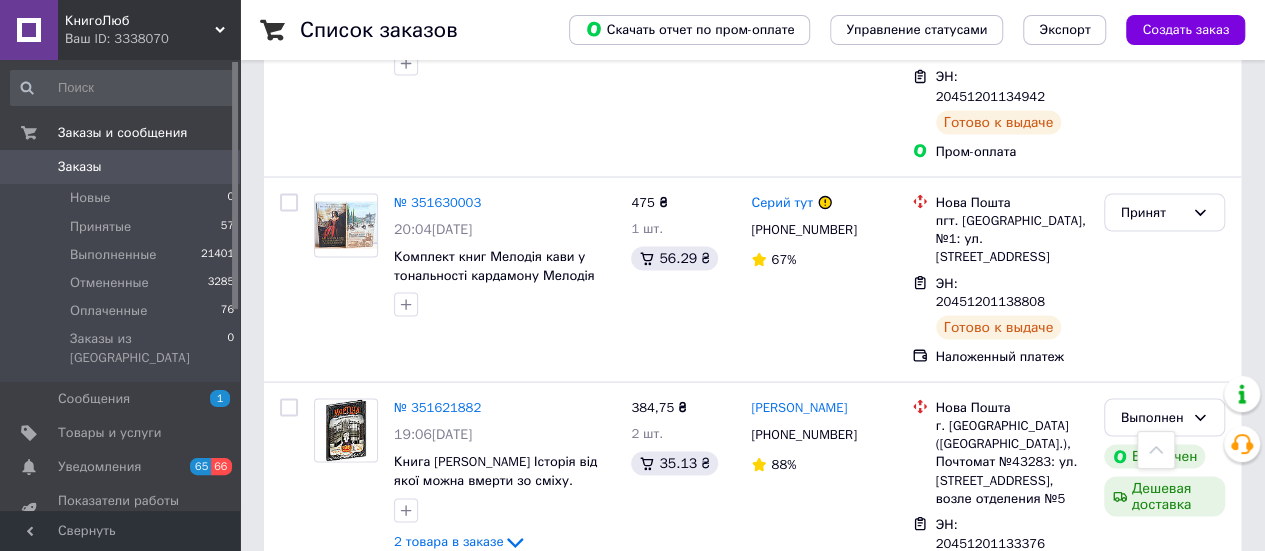 click 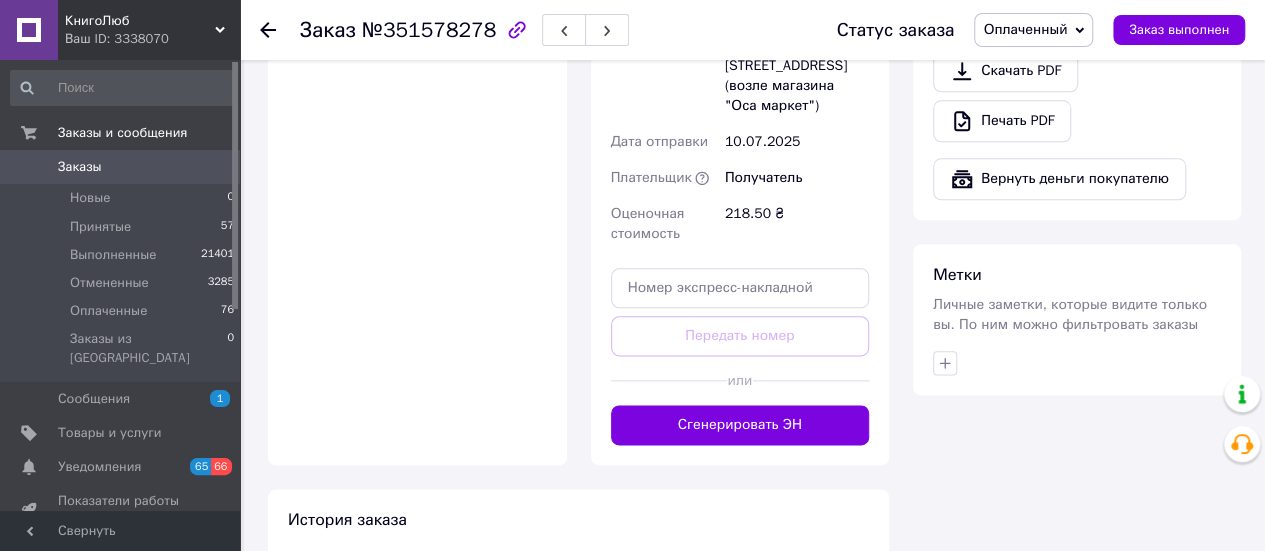 scroll, scrollTop: 1300, scrollLeft: 0, axis: vertical 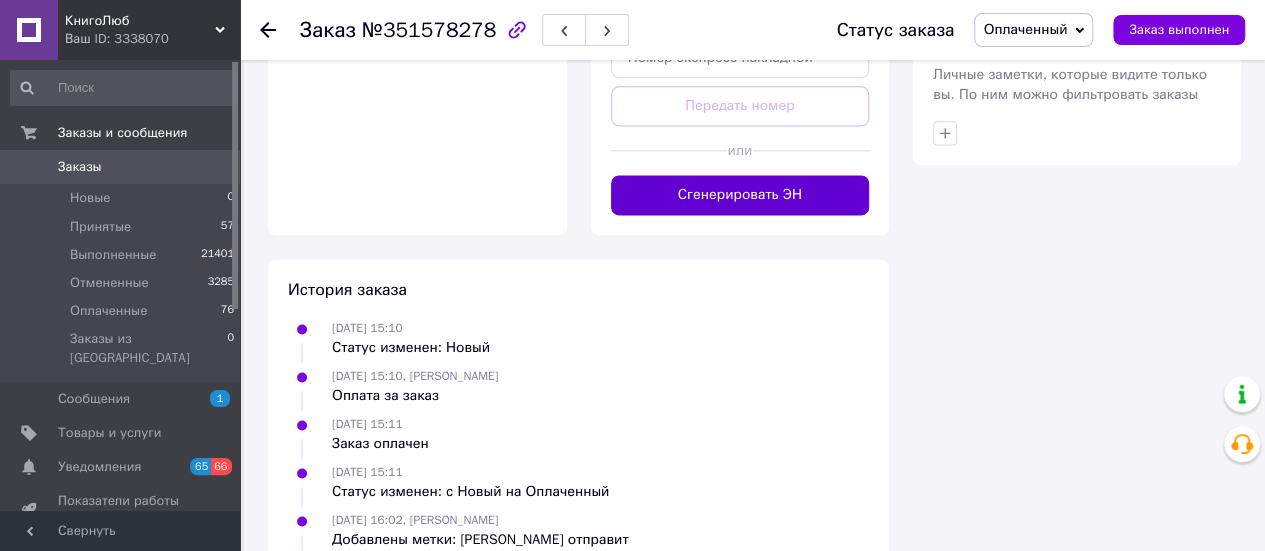 click on "Сгенерировать ЭН" at bounding box center [740, 195] 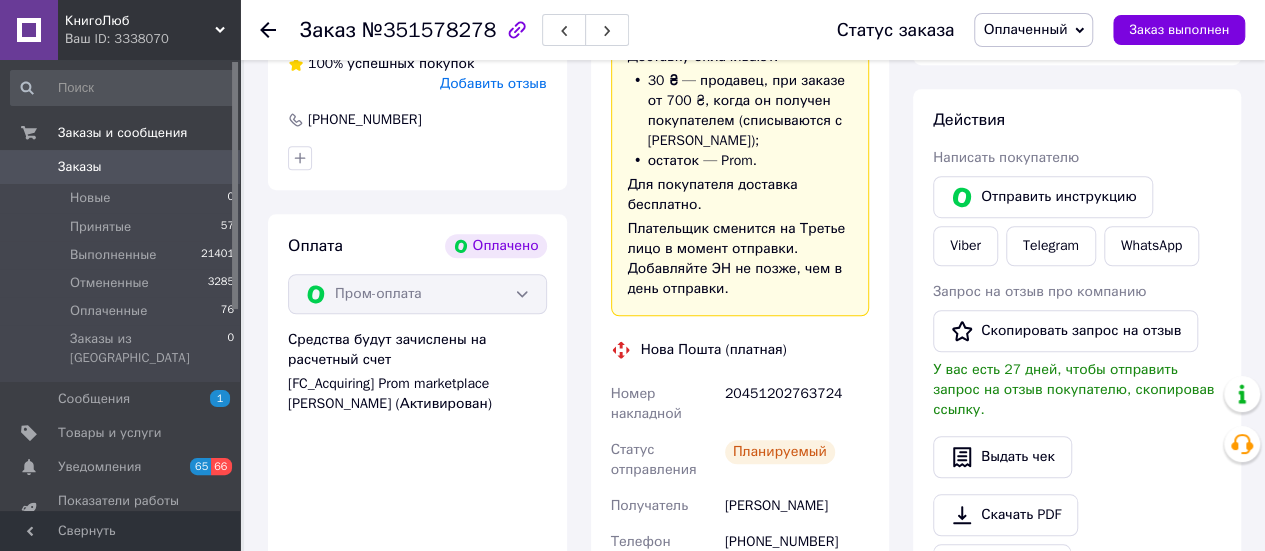 scroll, scrollTop: 700, scrollLeft: 0, axis: vertical 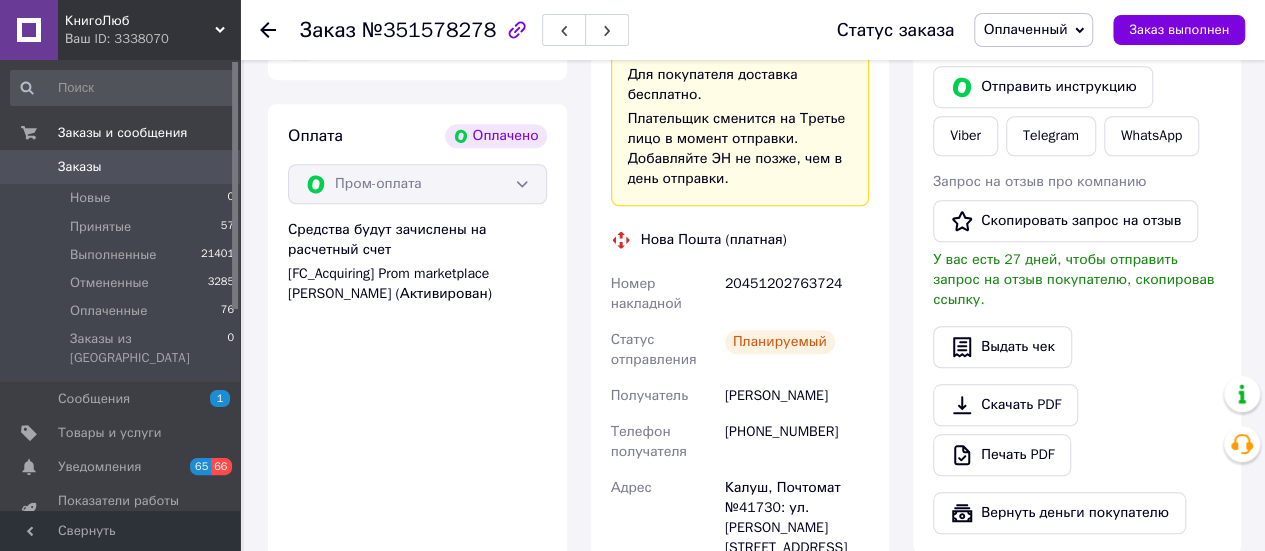 click on "Заказы" at bounding box center (80, 167) 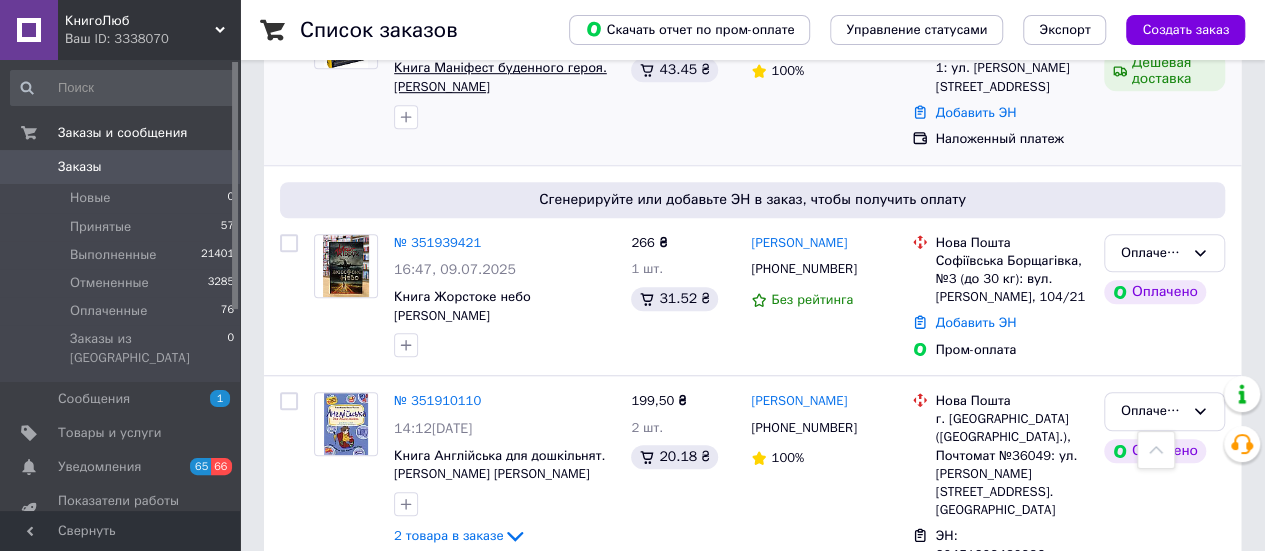 scroll, scrollTop: 500, scrollLeft: 0, axis: vertical 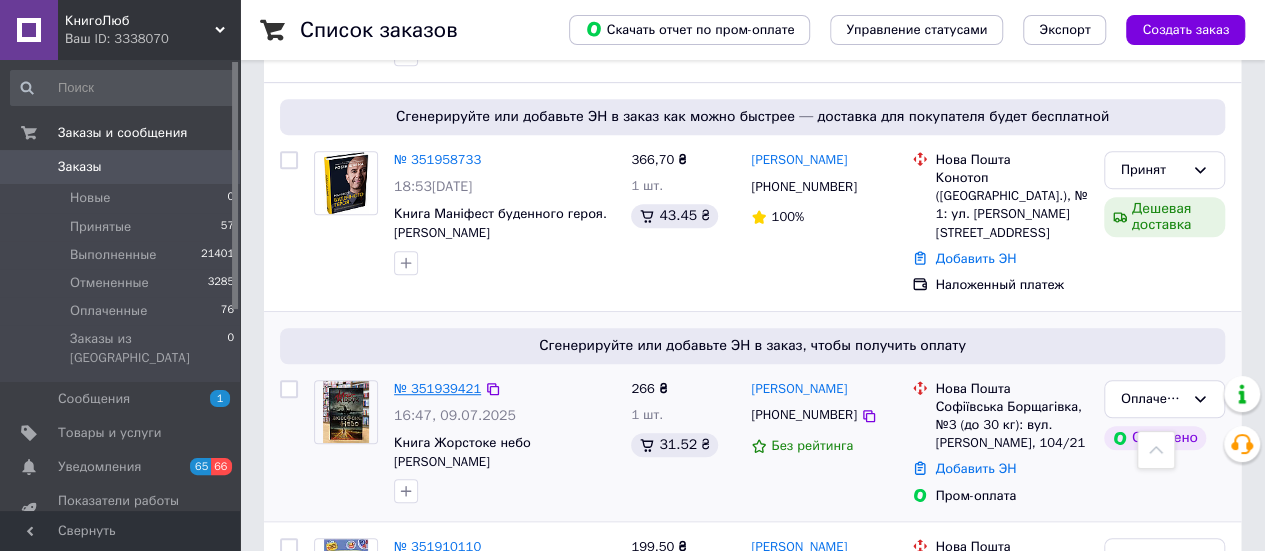 click on "№ 351939421" at bounding box center (437, 388) 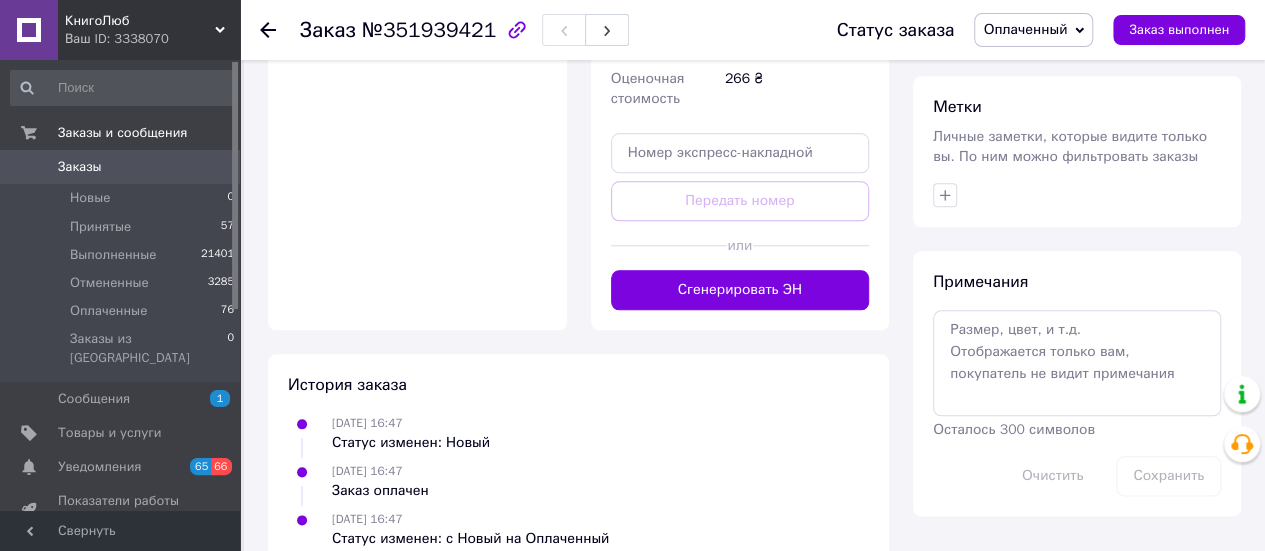 scroll, scrollTop: 952, scrollLeft: 0, axis: vertical 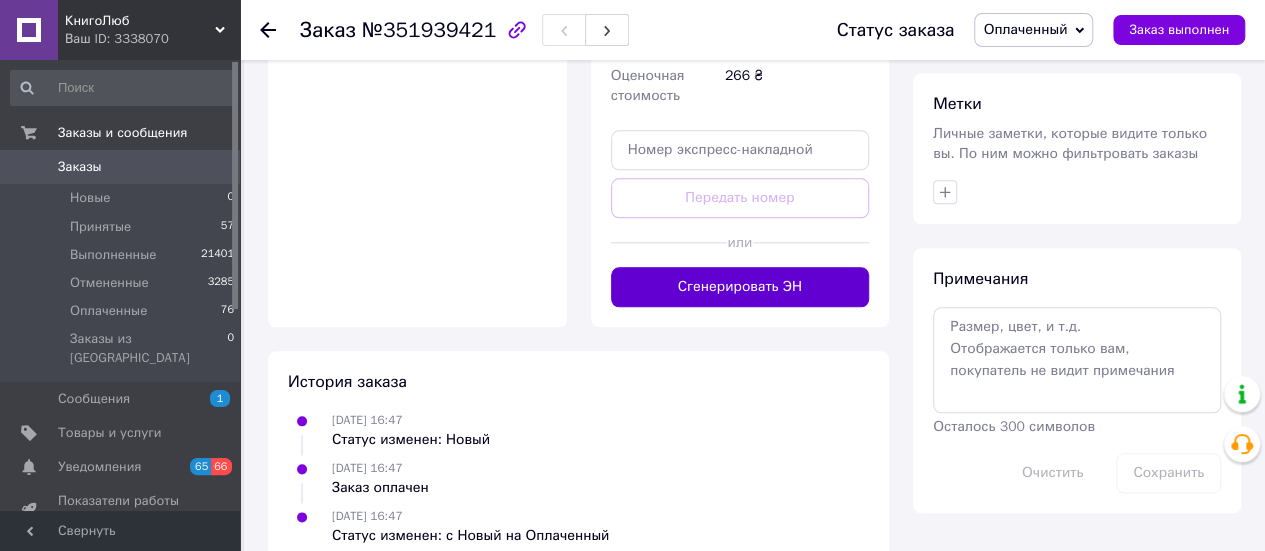 click on "Сгенерировать ЭН" at bounding box center [740, 287] 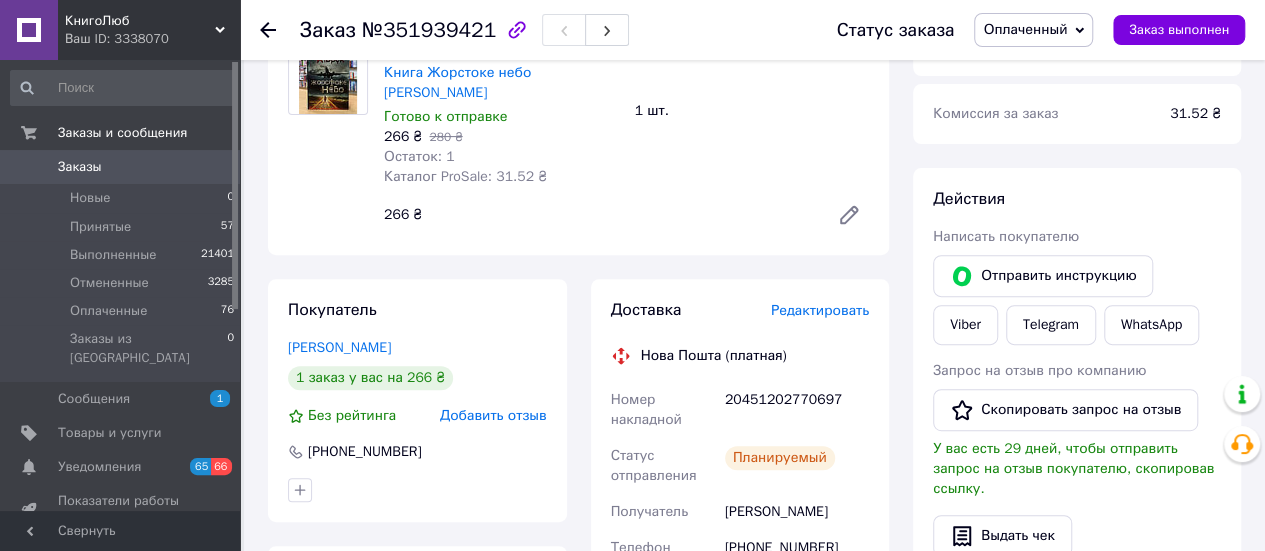 scroll, scrollTop: 400, scrollLeft: 0, axis: vertical 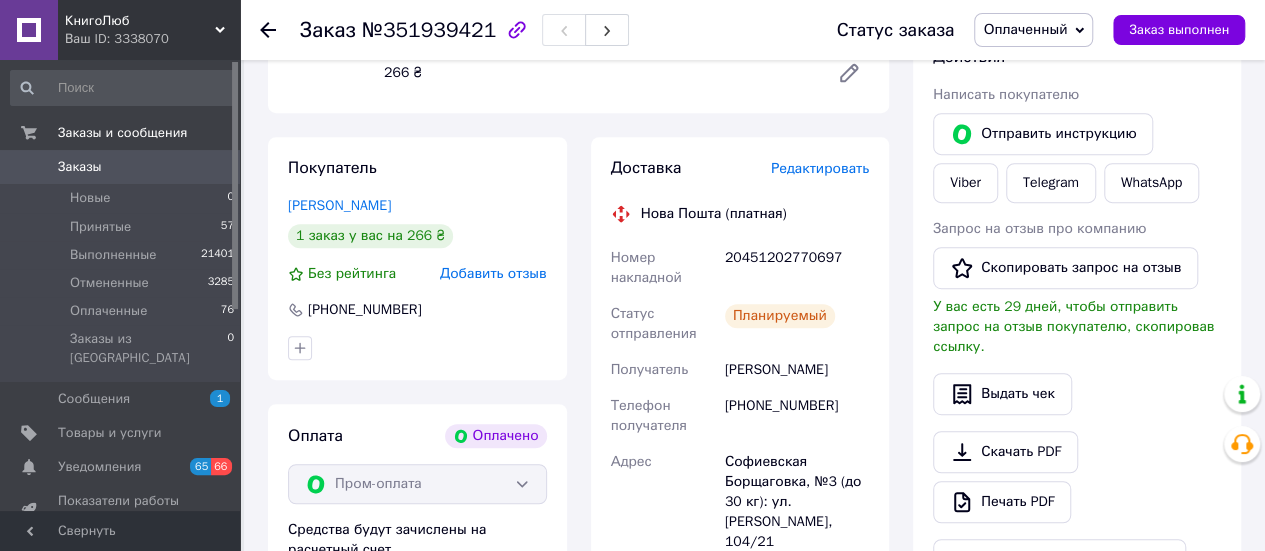 click on "Заказы 0" at bounding box center (123, 167) 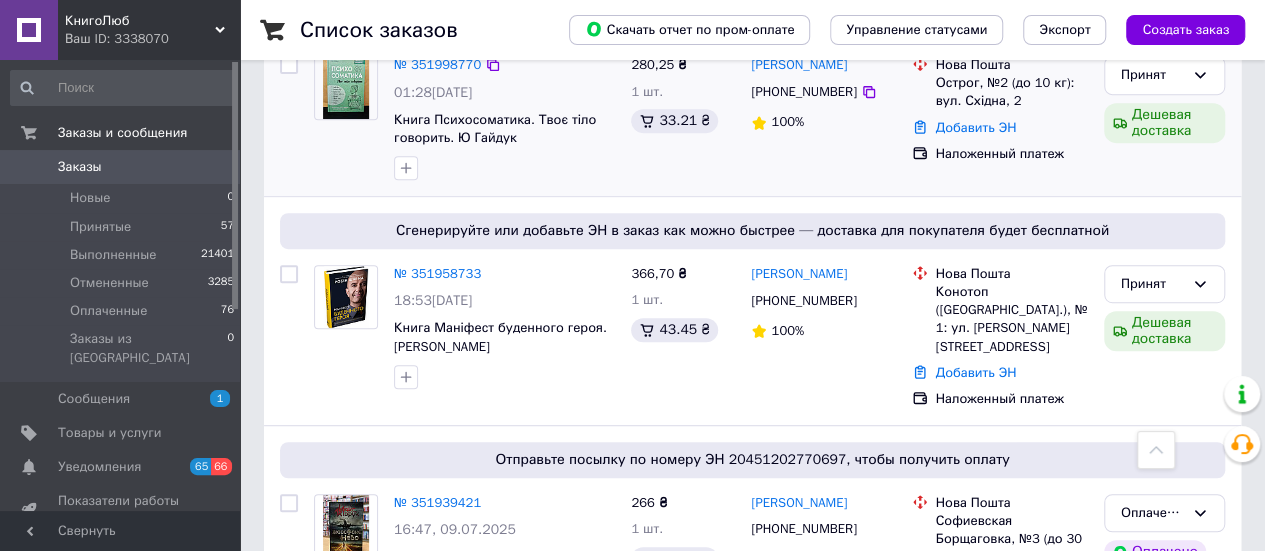 scroll, scrollTop: 500, scrollLeft: 0, axis: vertical 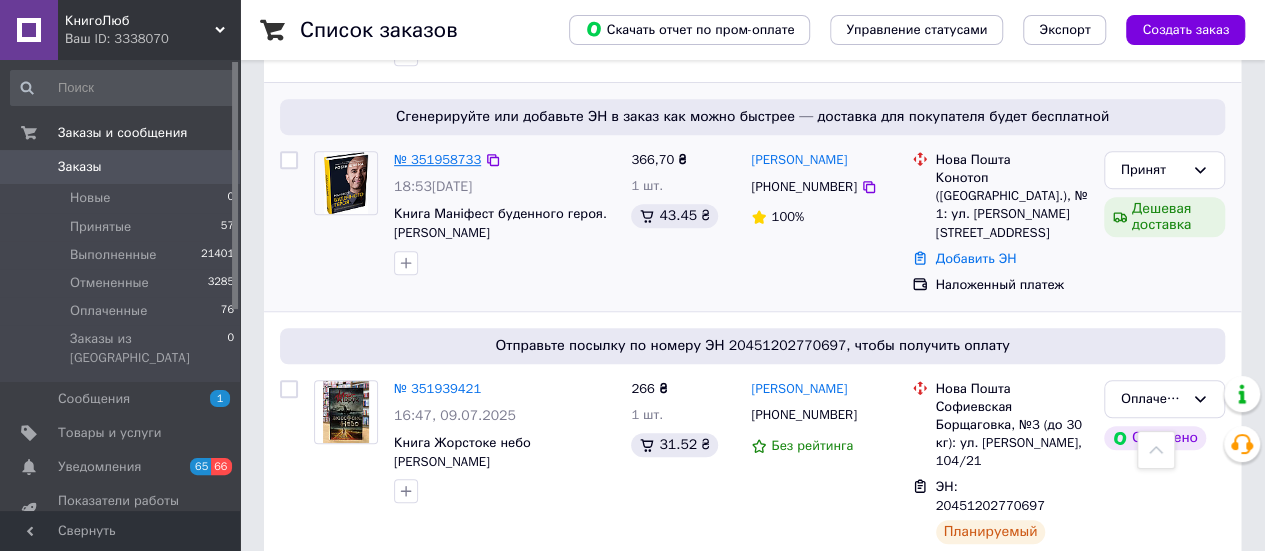 click on "№ 351958733" at bounding box center [437, 159] 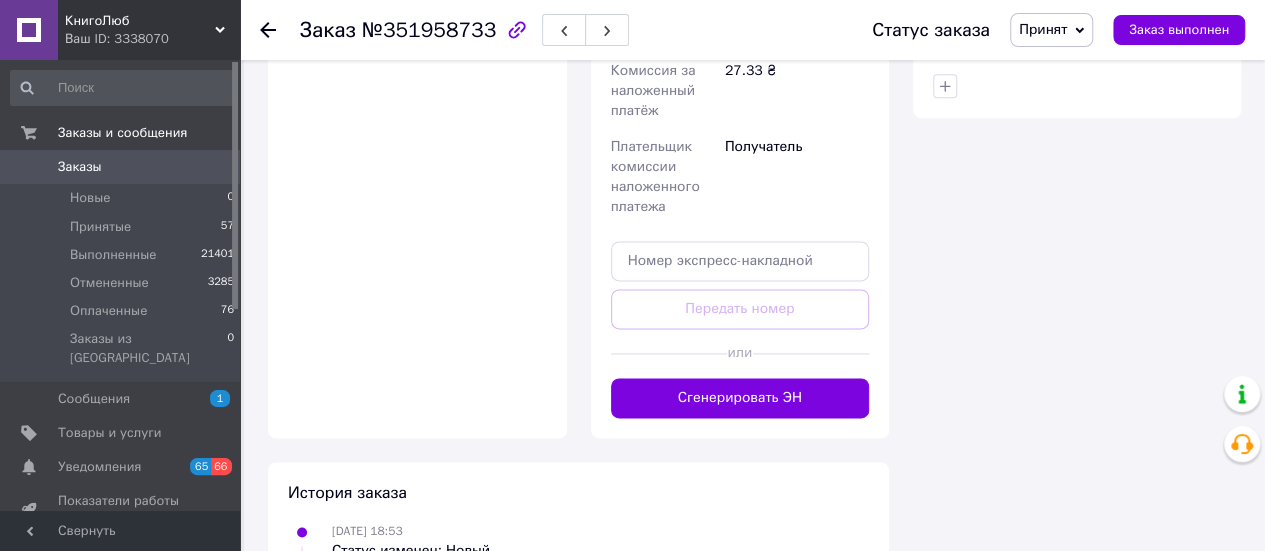 scroll, scrollTop: 1392, scrollLeft: 0, axis: vertical 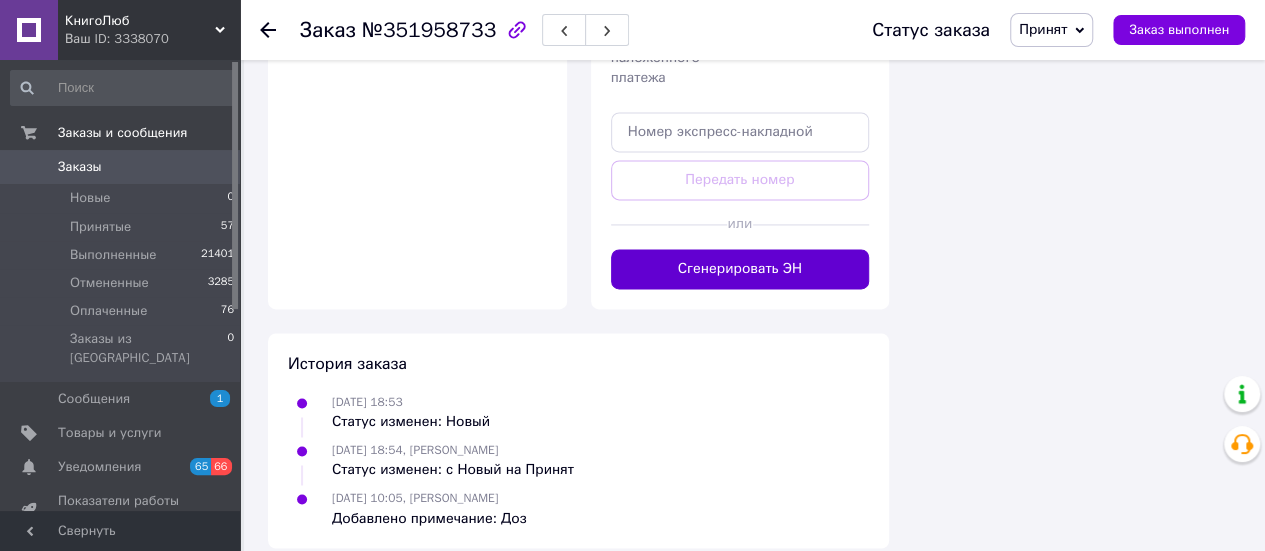 click on "Сгенерировать ЭН" at bounding box center (740, 269) 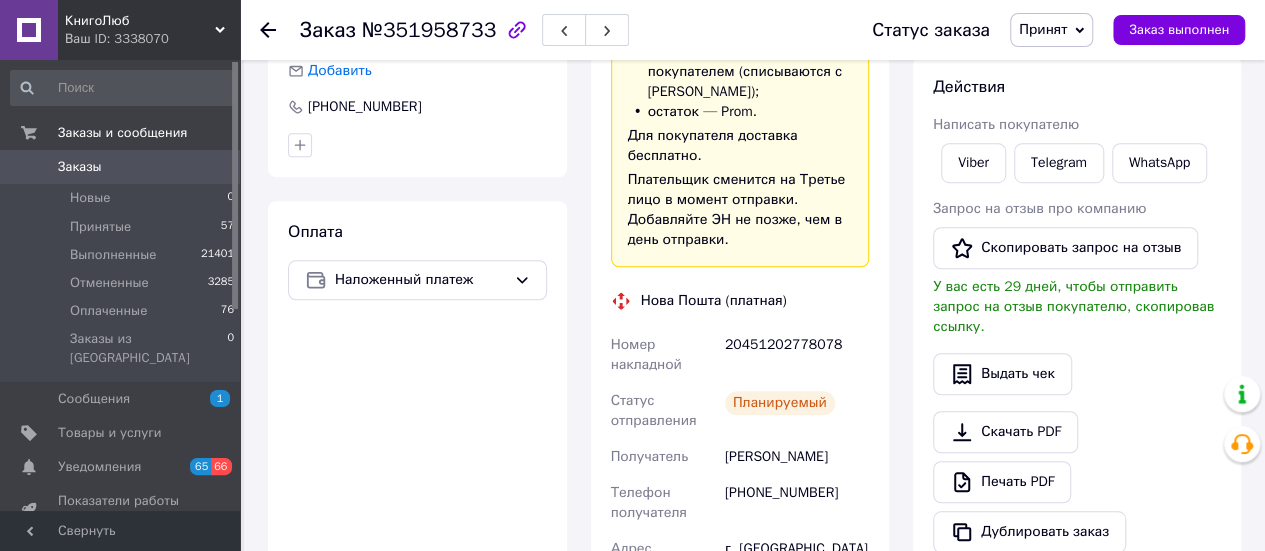 scroll, scrollTop: 600, scrollLeft: 0, axis: vertical 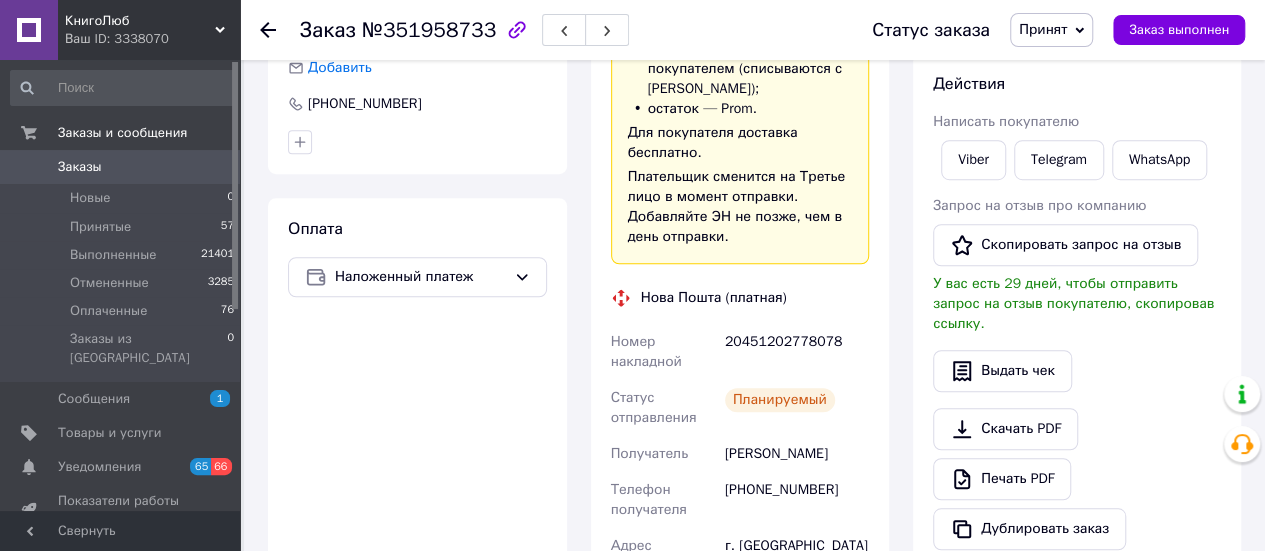 click on "Заказы" at bounding box center [121, 167] 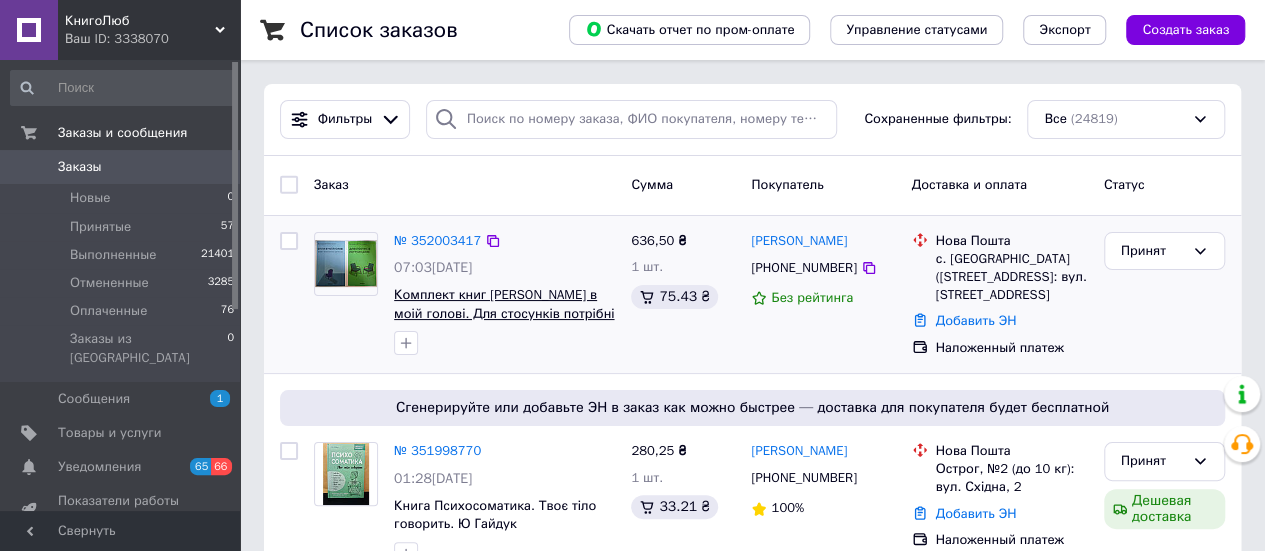 scroll, scrollTop: 200, scrollLeft: 0, axis: vertical 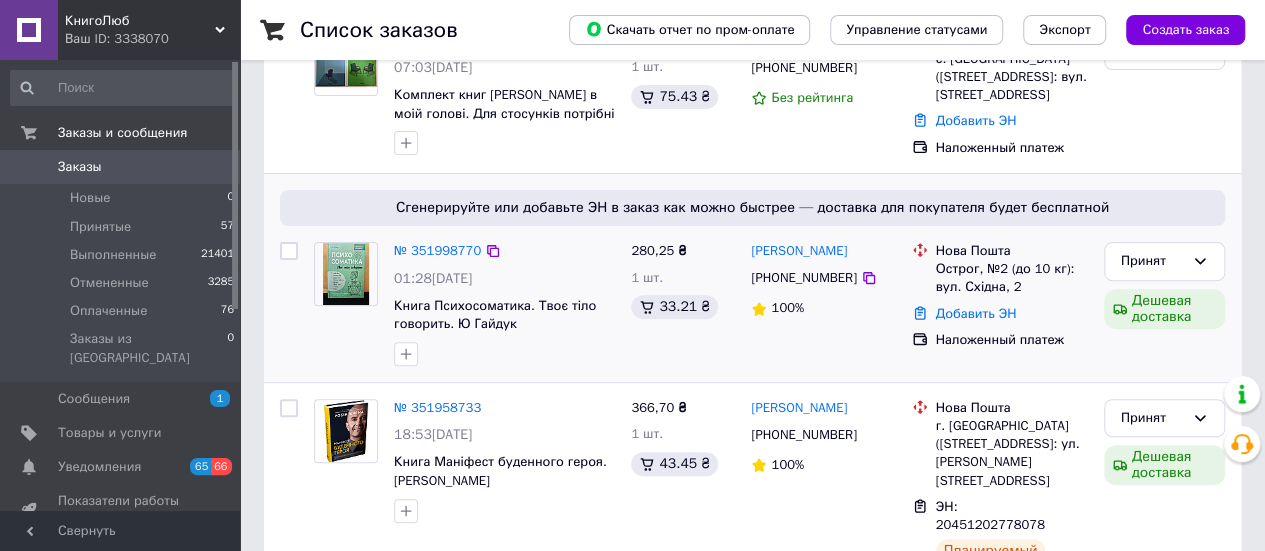 click at bounding box center [406, 354] 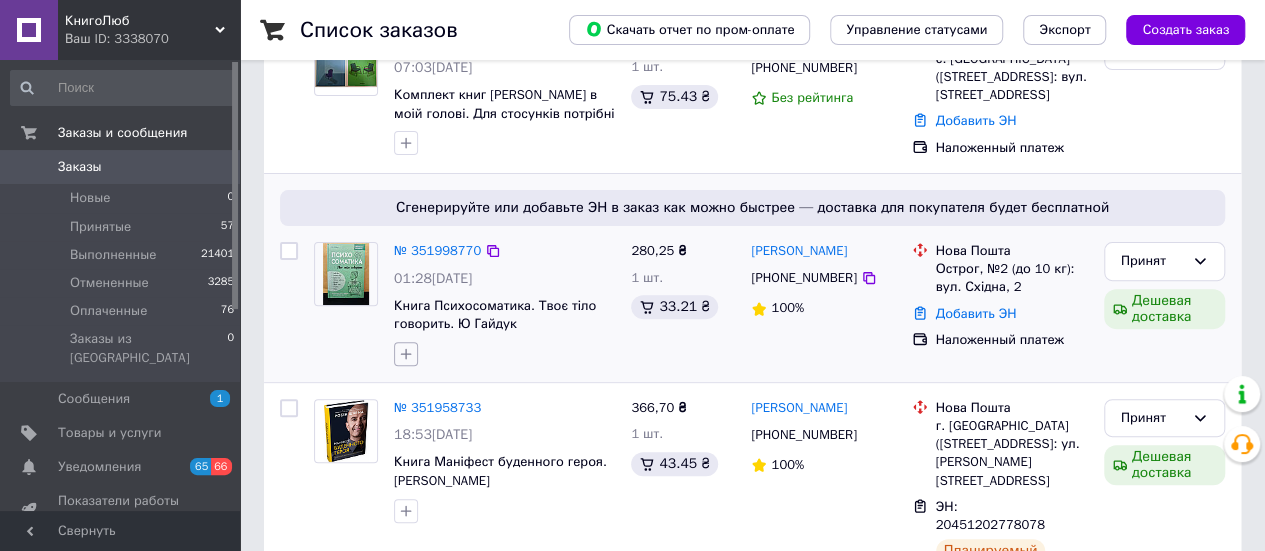click 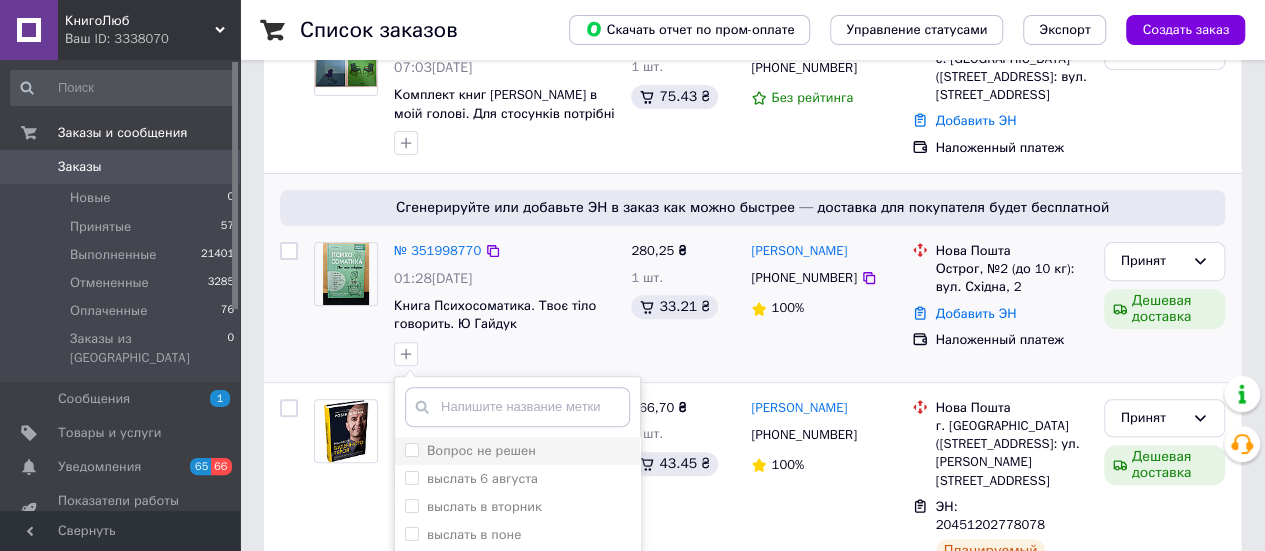 click on "Вопрос не решен" at bounding box center [411, 449] 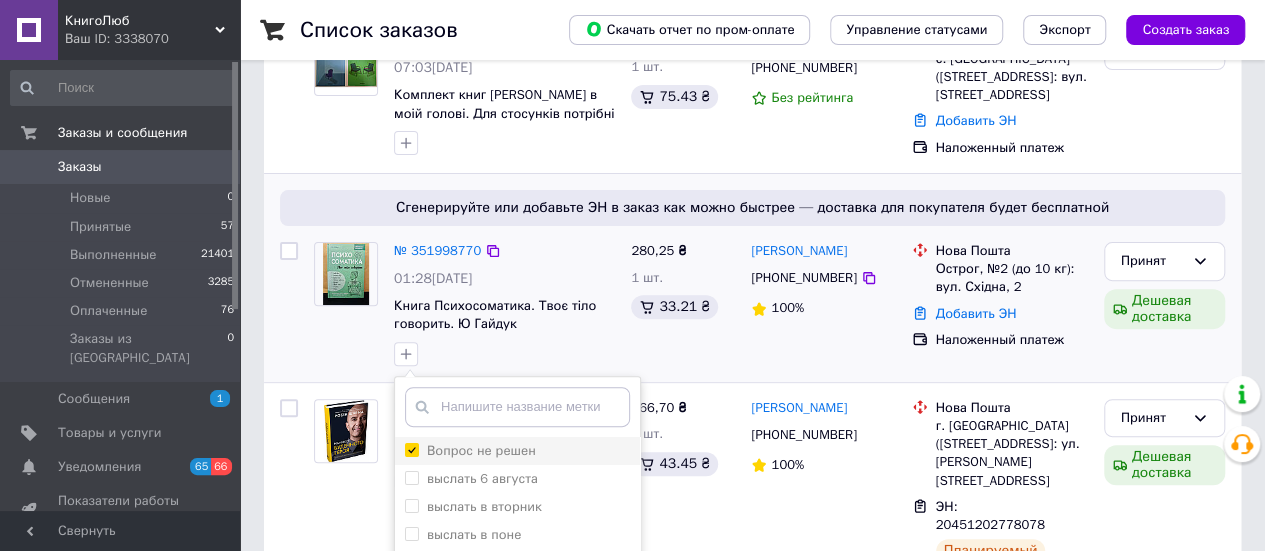 checkbox on "true" 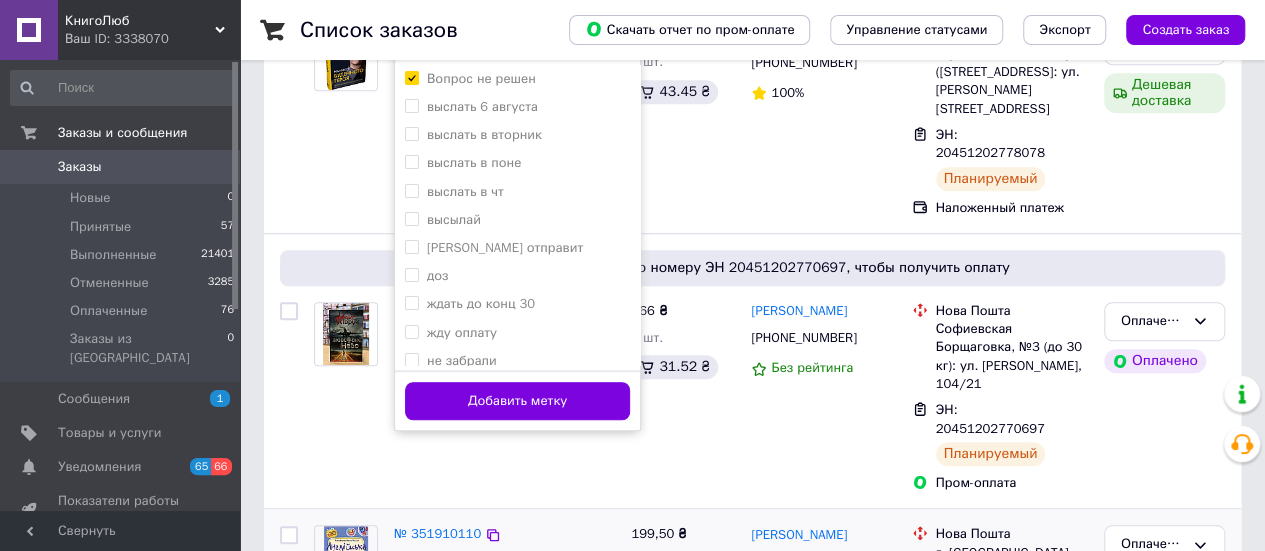 scroll, scrollTop: 700, scrollLeft: 0, axis: vertical 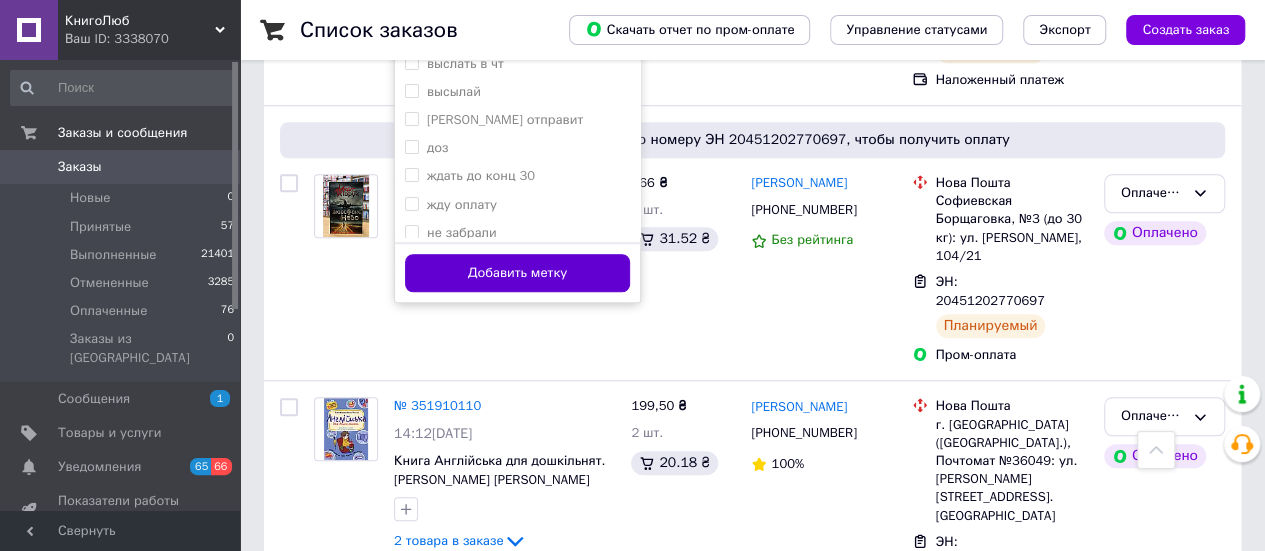 click on "Добавить метку" at bounding box center (517, 273) 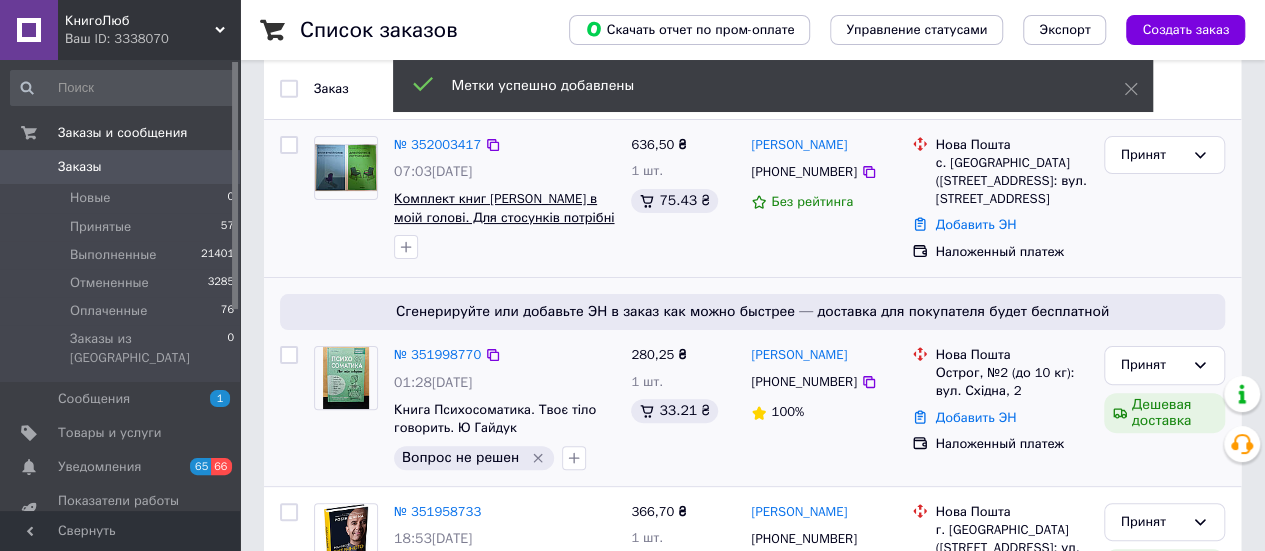 scroll, scrollTop: 0, scrollLeft: 0, axis: both 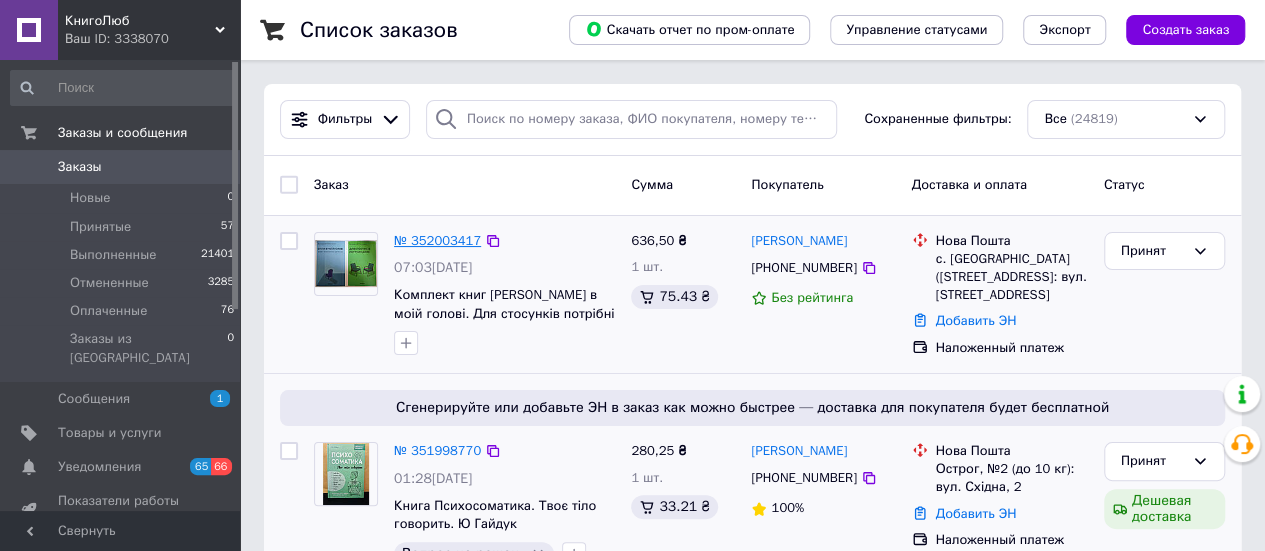 click on "№ 352003417" at bounding box center [437, 240] 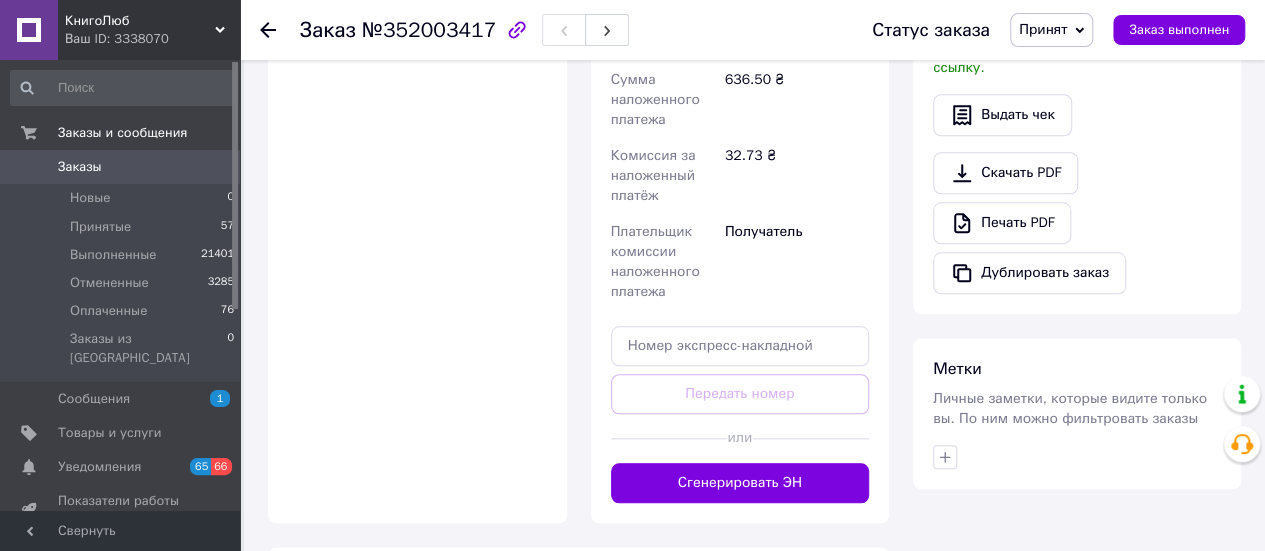 scroll, scrollTop: 900, scrollLeft: 0, axis: vertical 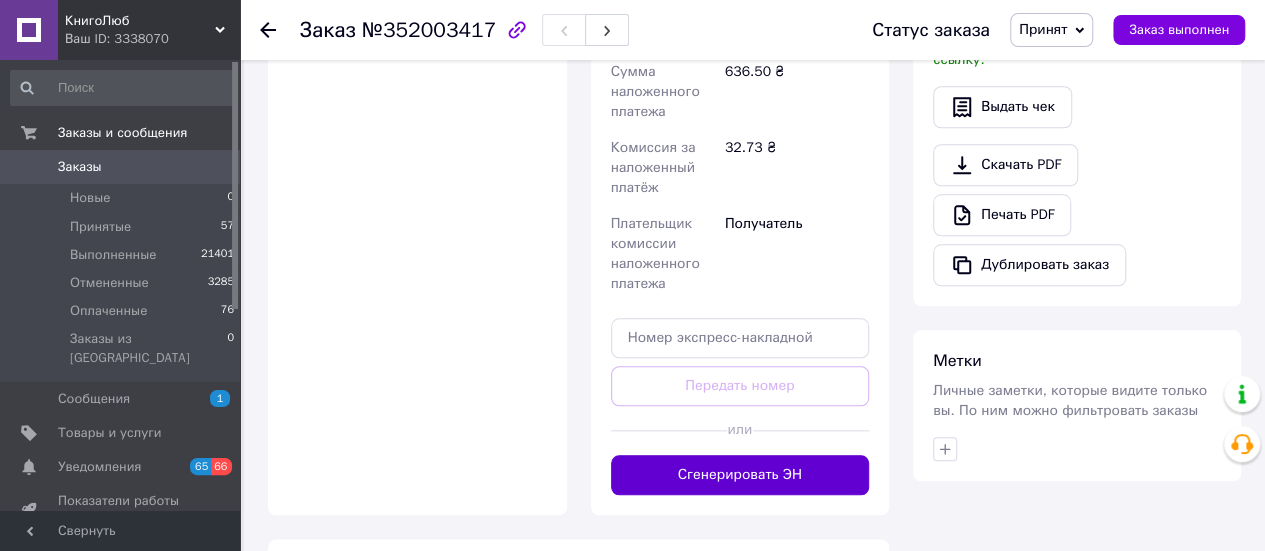 click on "Сгенерировать ЭН" at bounding box center [740, 475] 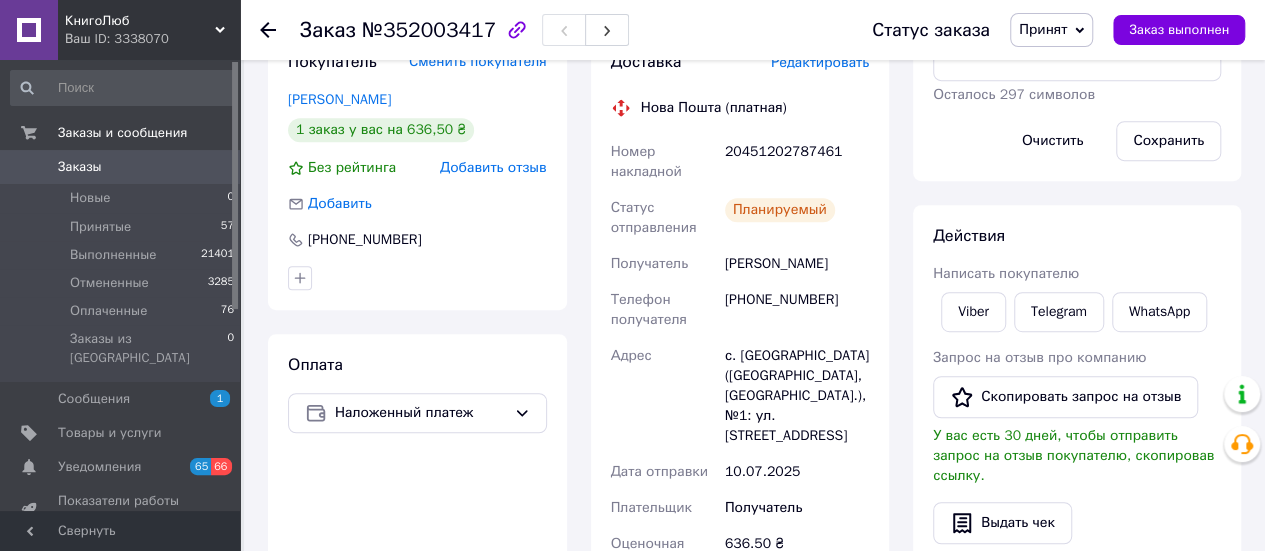 scroll, scrollTop: 400, scrollLeft: 0, axis: vertical 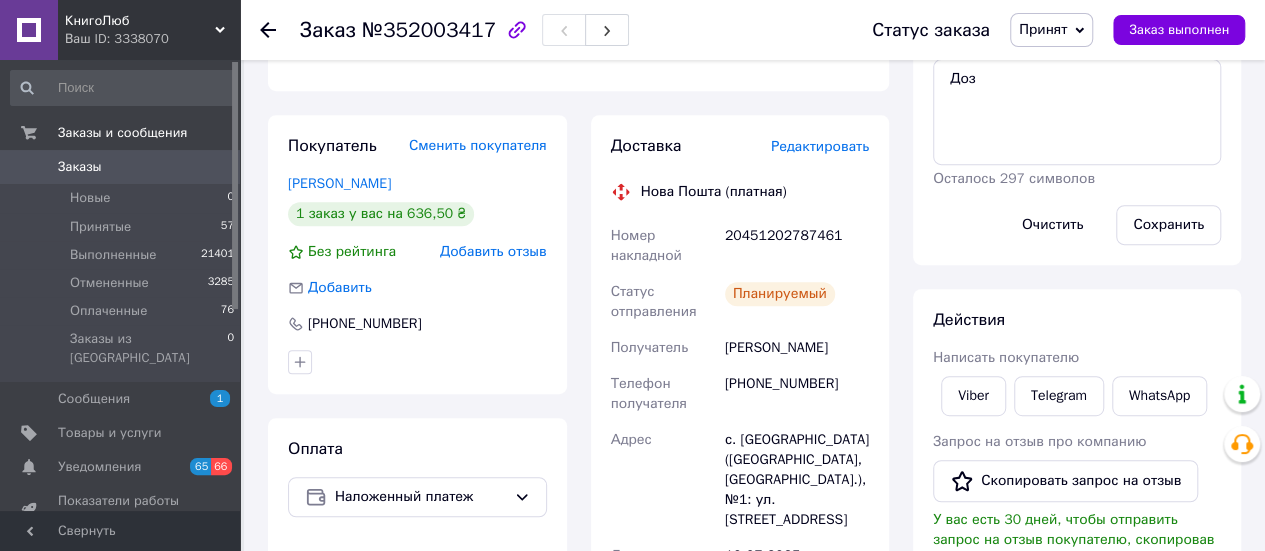 click on "КнигоЛюб" at bounding box center (140, 21) 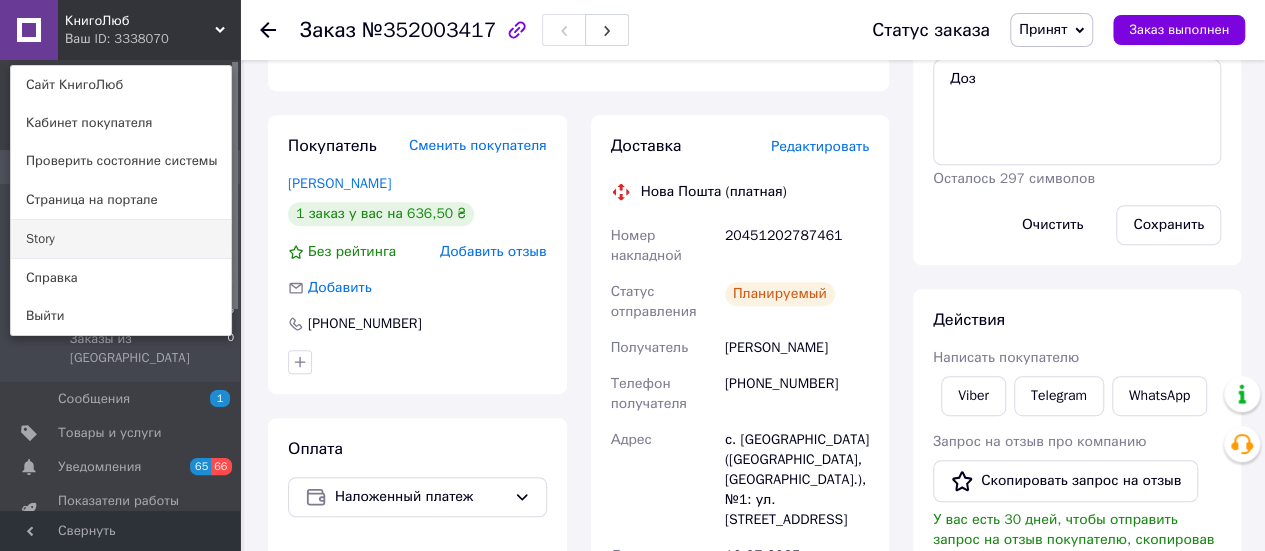 click on "Story" at bounding box center [121, 239] 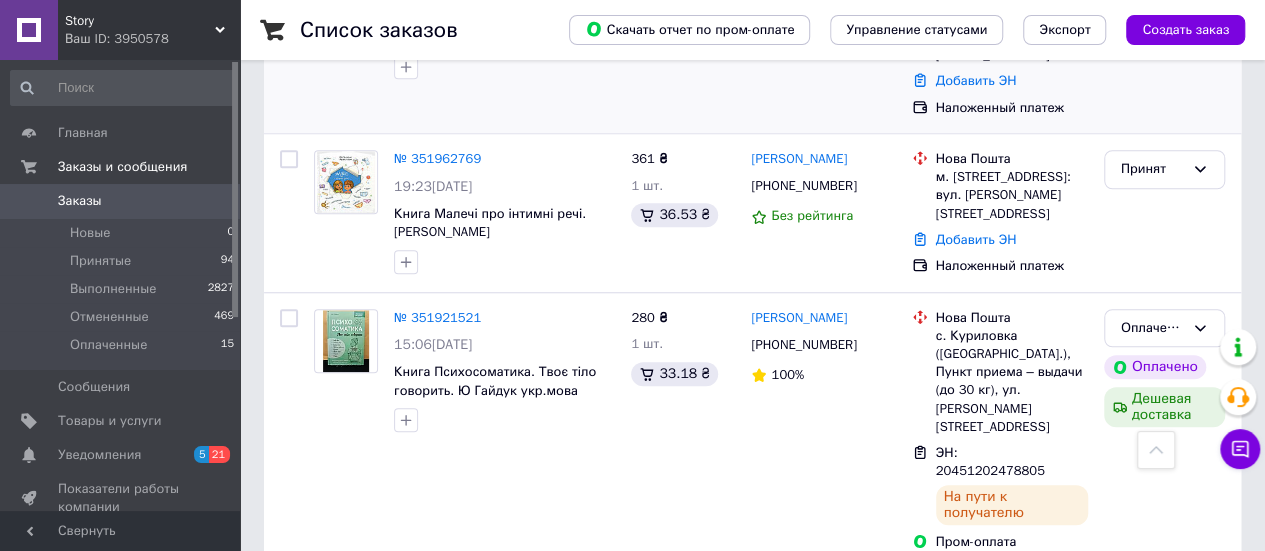 scroll, scrollTop: 600, scrollLeft: 0, axis: vertical 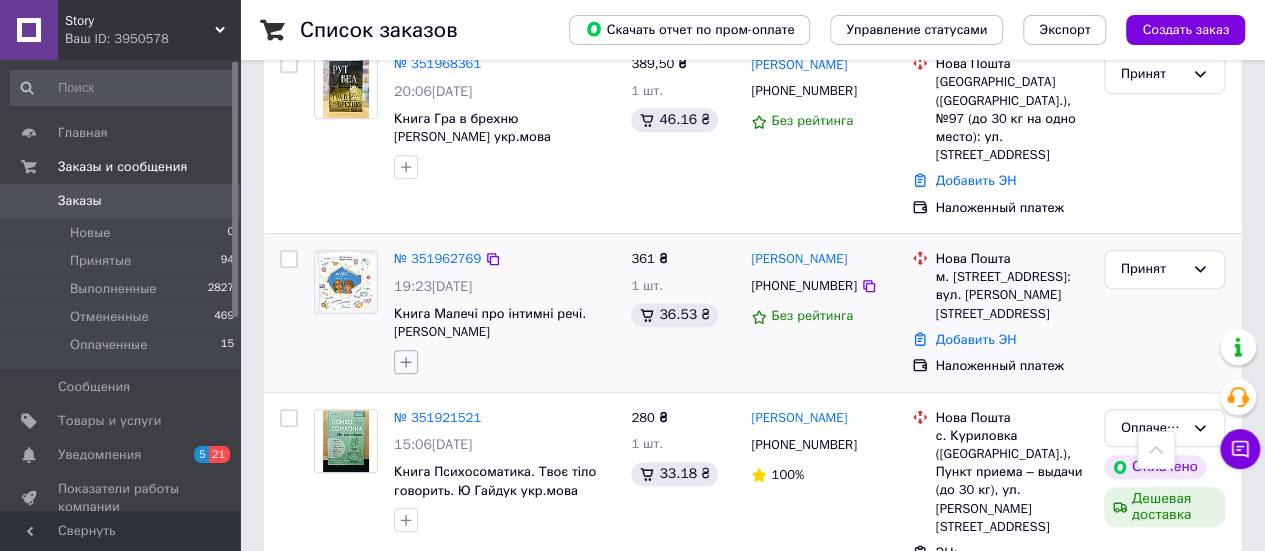 click 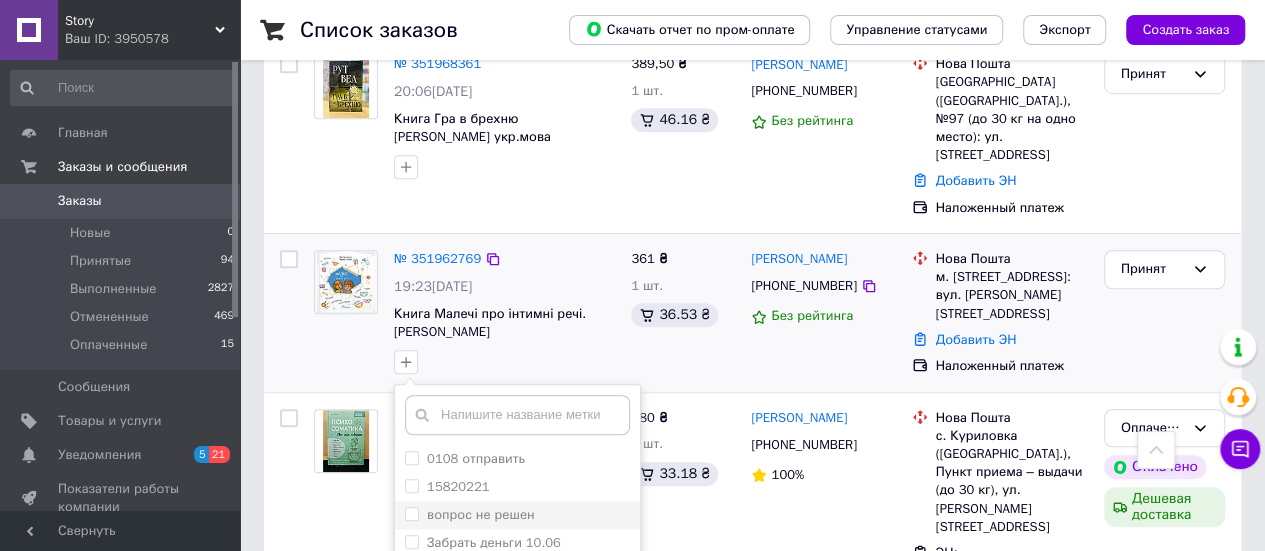 click on "вопрос не решен" at bounding box center [411, 513] 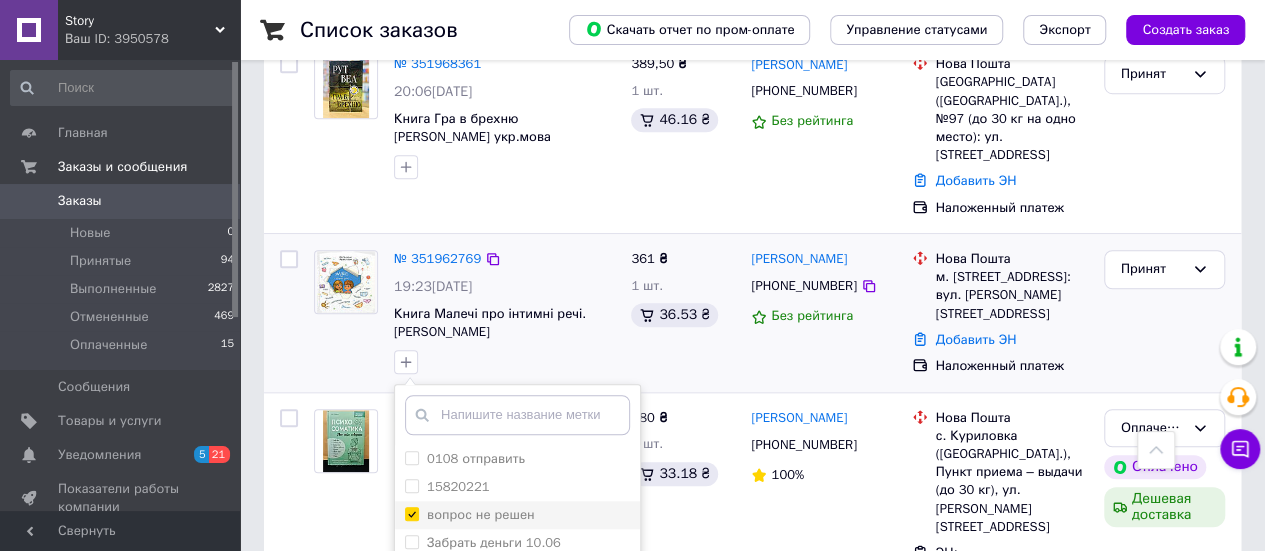 checkbox on "true" 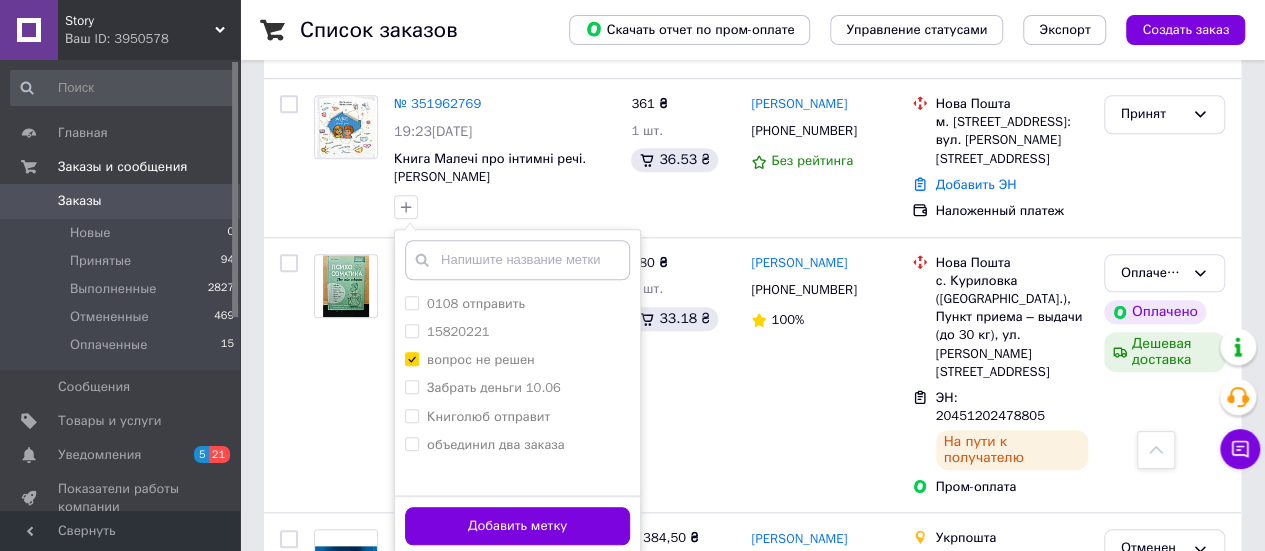 scroll, scrollTop: 1000, scrollLeft: 0, axis: vertical 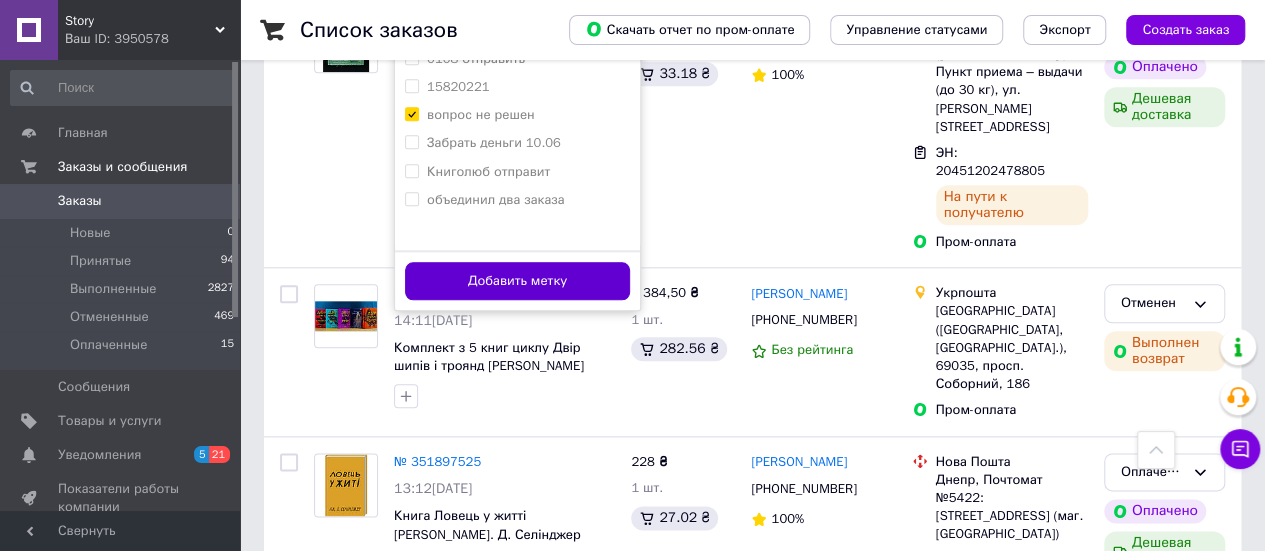 click on "Добавить метку" at bounding box center (517, 281) 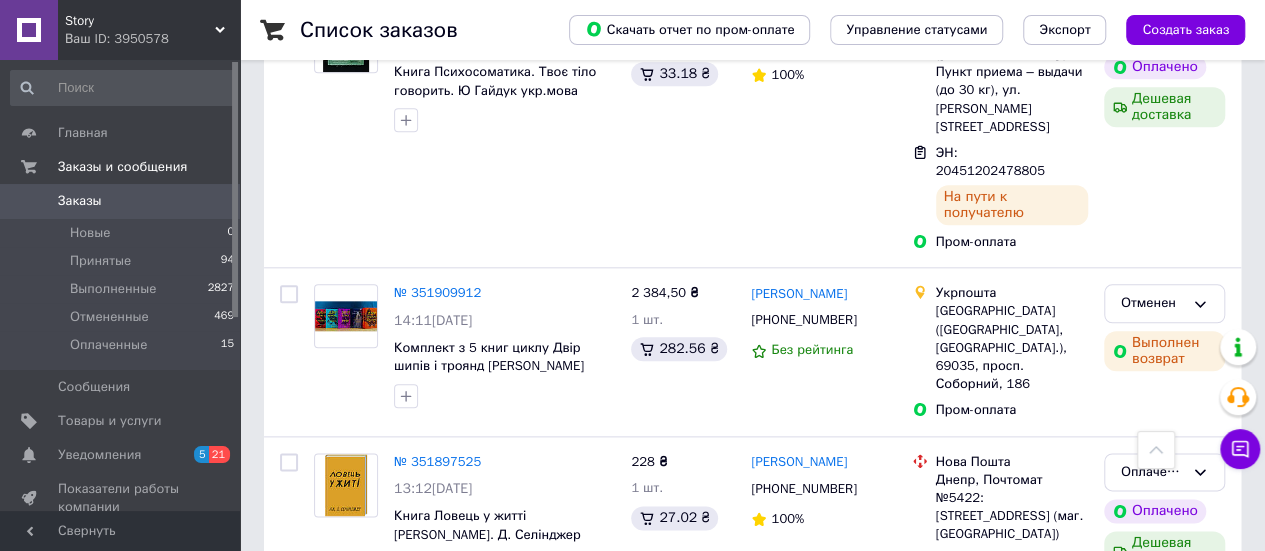 click on "№ 351897525" at bounding box center [437, 461] 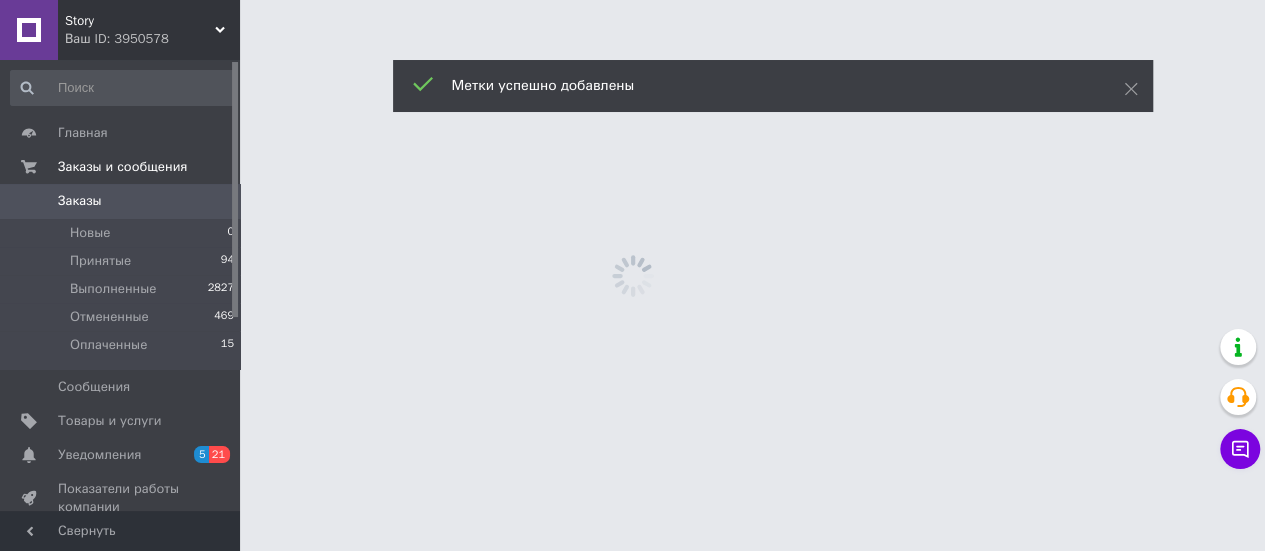 scroll, scrollTop: 0, scrollLeft: 0, axis: both 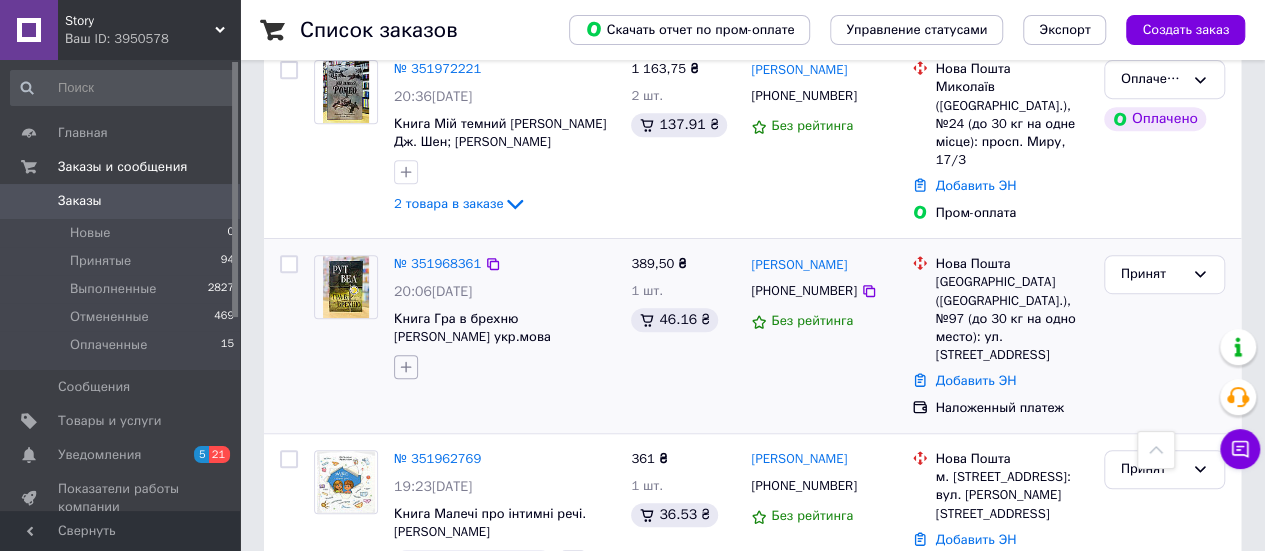 click 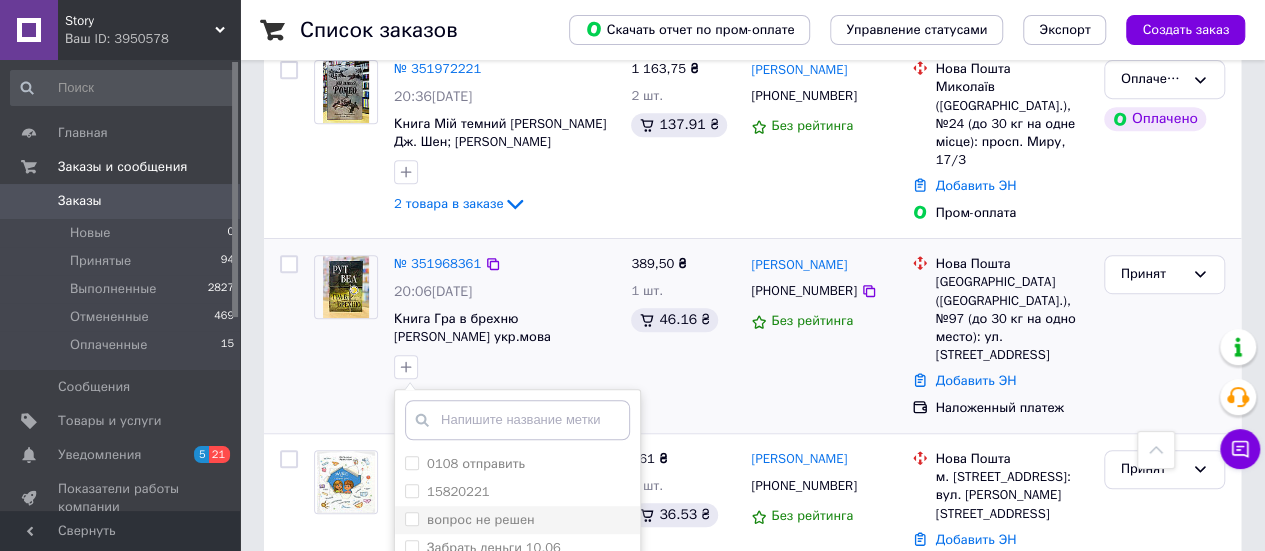 click on "вопрос не решен" at bounding box center [470, 520] 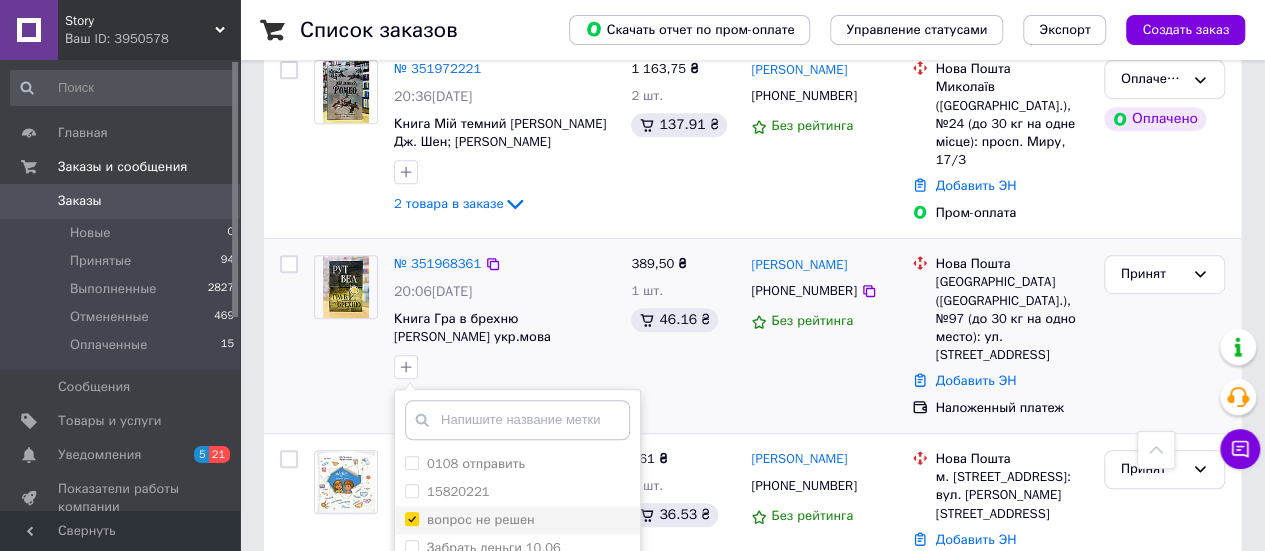 click on "вопрос не решен" at bounding box center (411, 518) 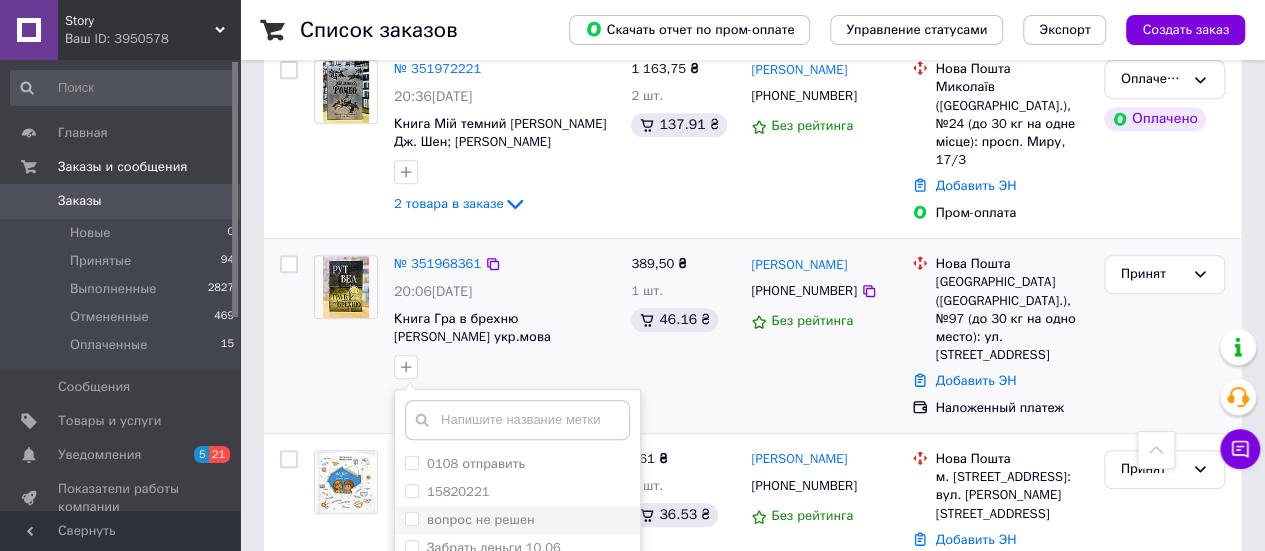 click on "вопрос не решен" at bounding box center [411, 518] 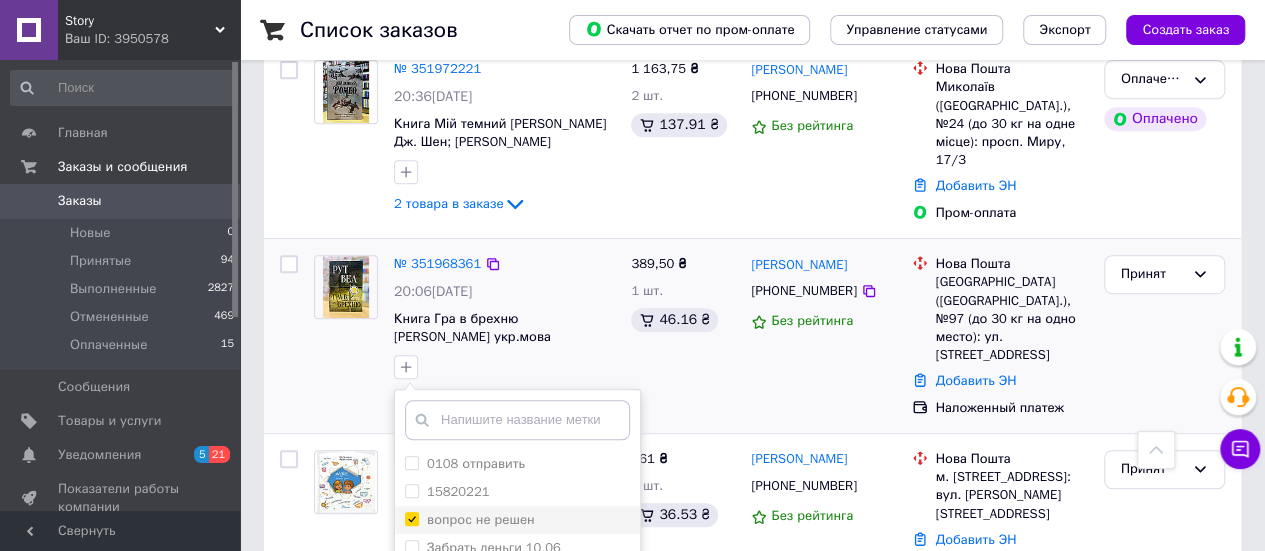 checkbox on "true" 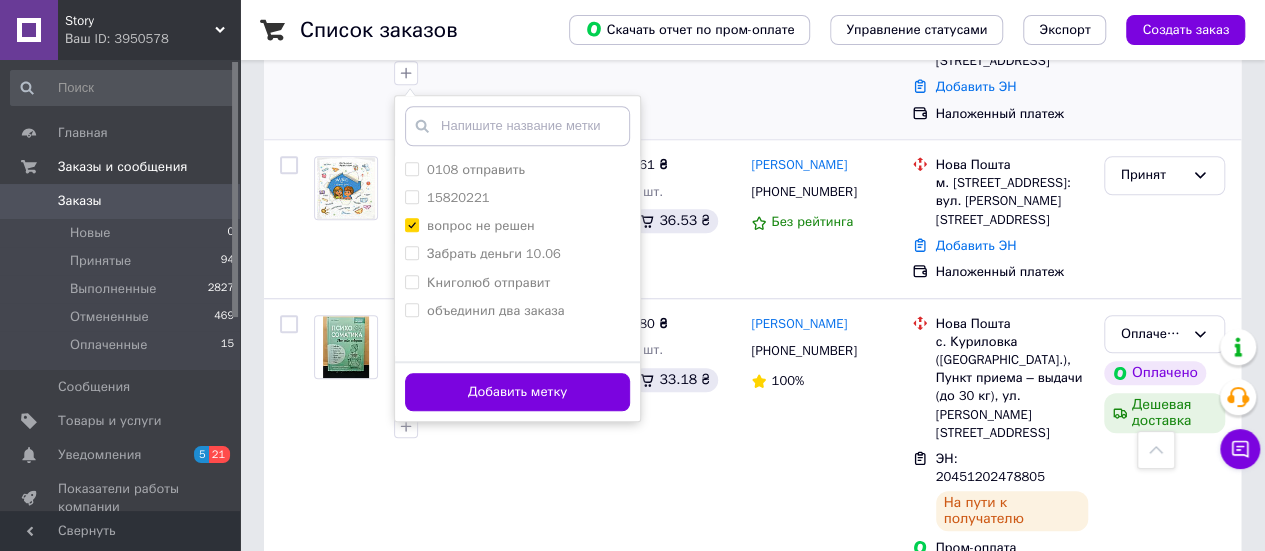 scroll, scrollTop: 700, scrollLeft: 0, axis: vertical 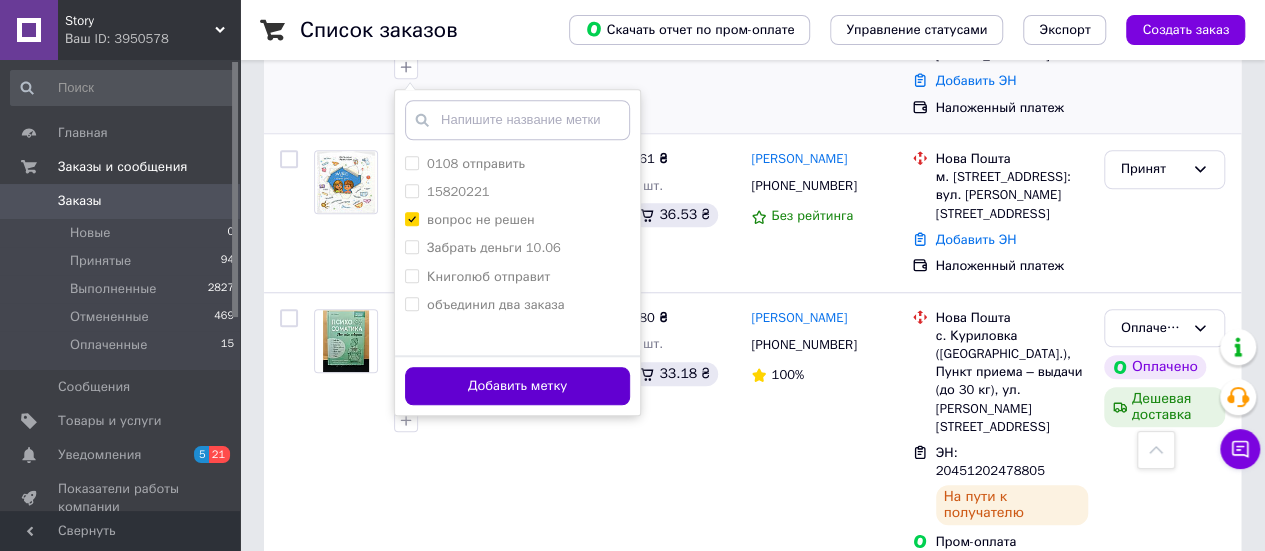 click on "Добавить метку" at bounding box center (517, 386) 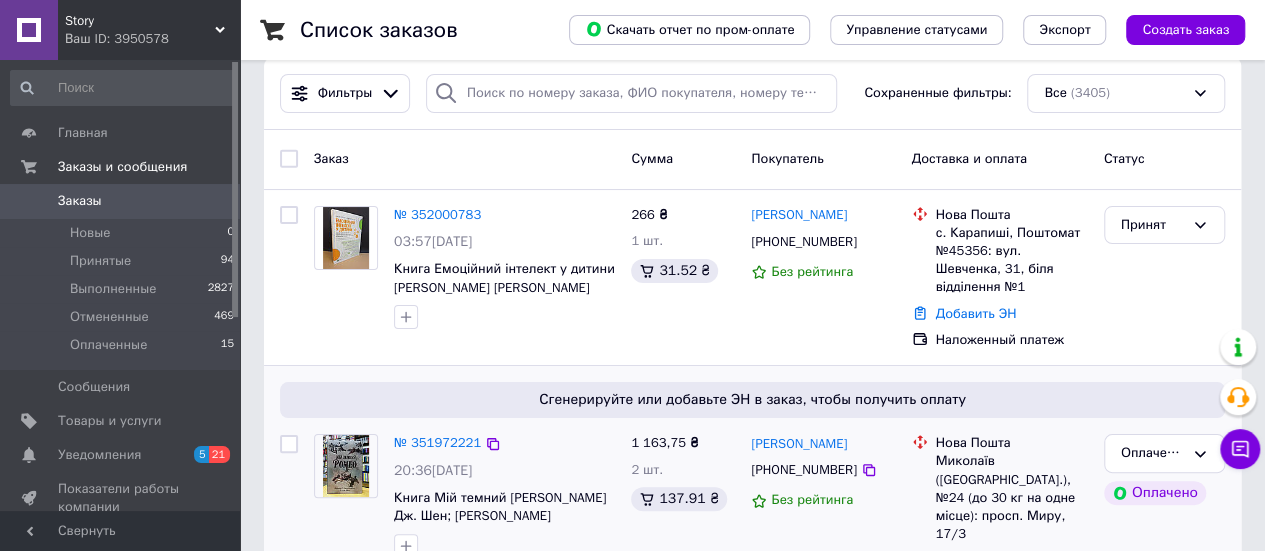 scroll, scrollTop: 200, scrollLeft: 0, axis: vertical 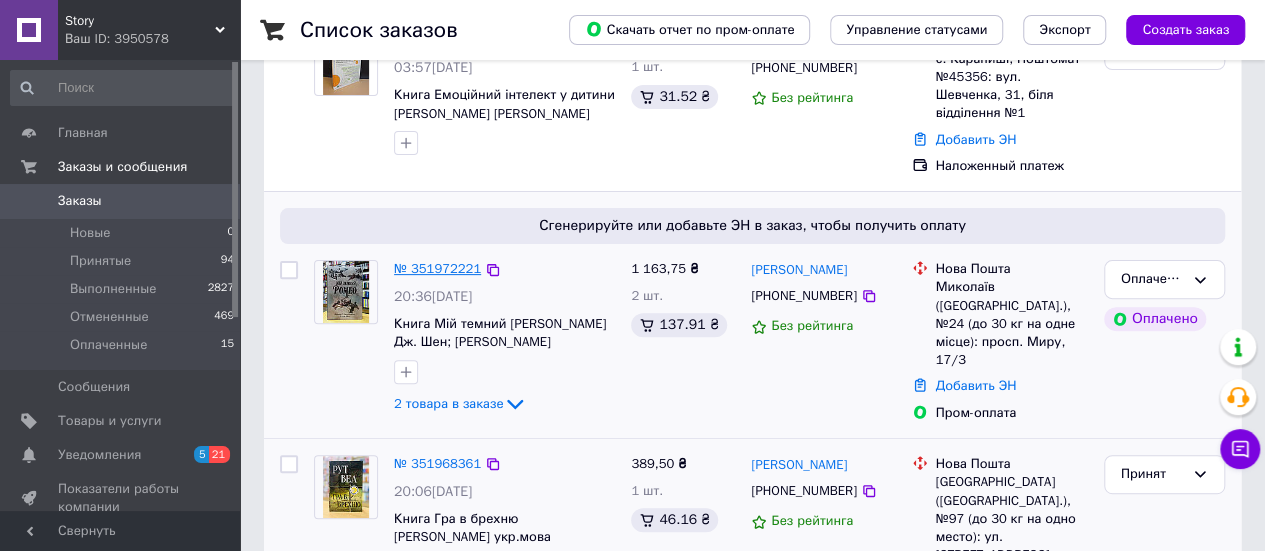 click on "№ 351972221" at bounding box center (437, 268) 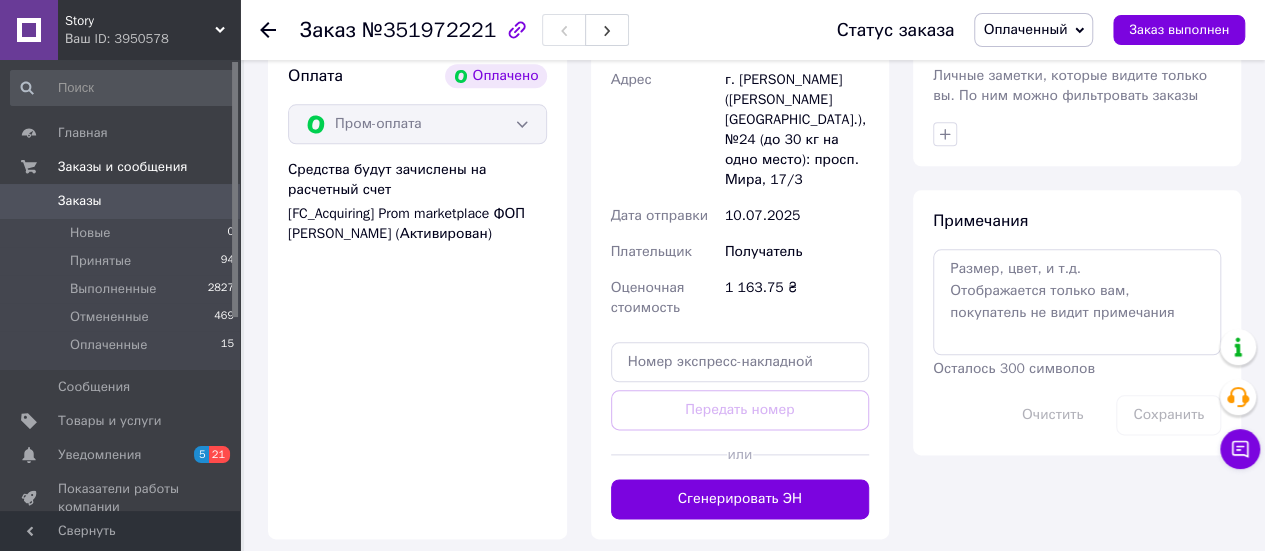 scroll, scrollTop: 1100, scrollLeft: 0, axis: vertical 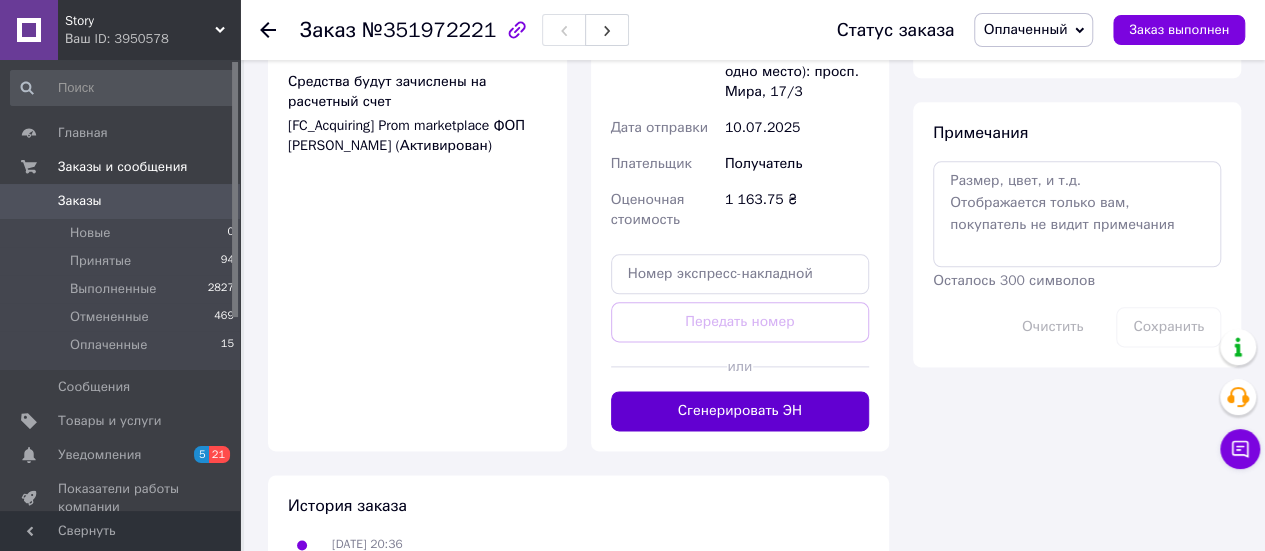 click on "Сгенерировать ЭН" at bounding box center [740, 411] 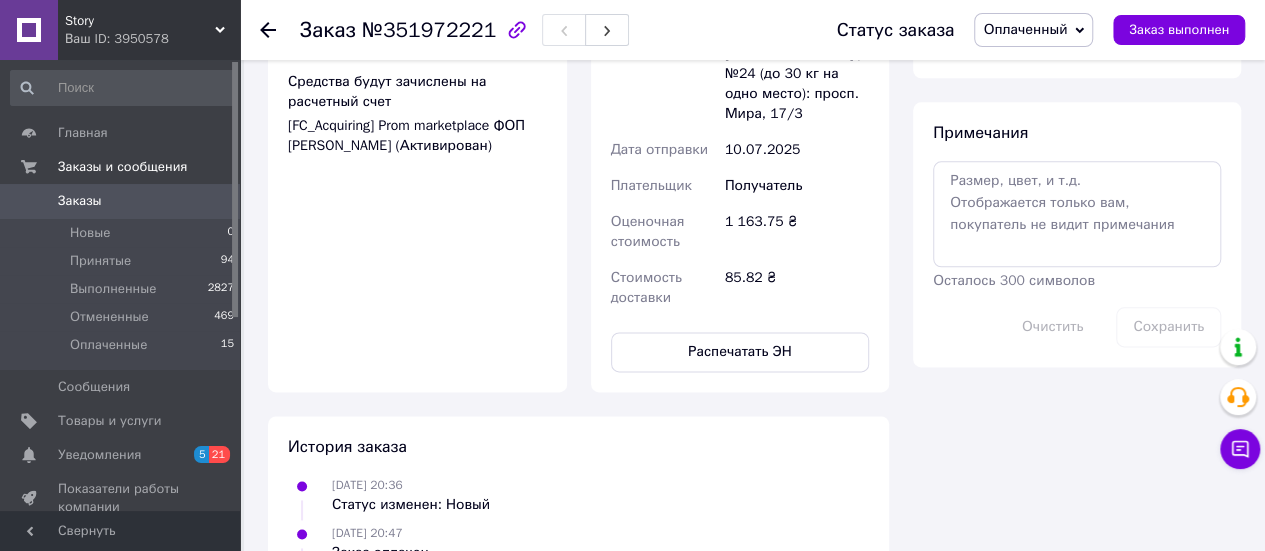 click at bounding box center [29, 201] 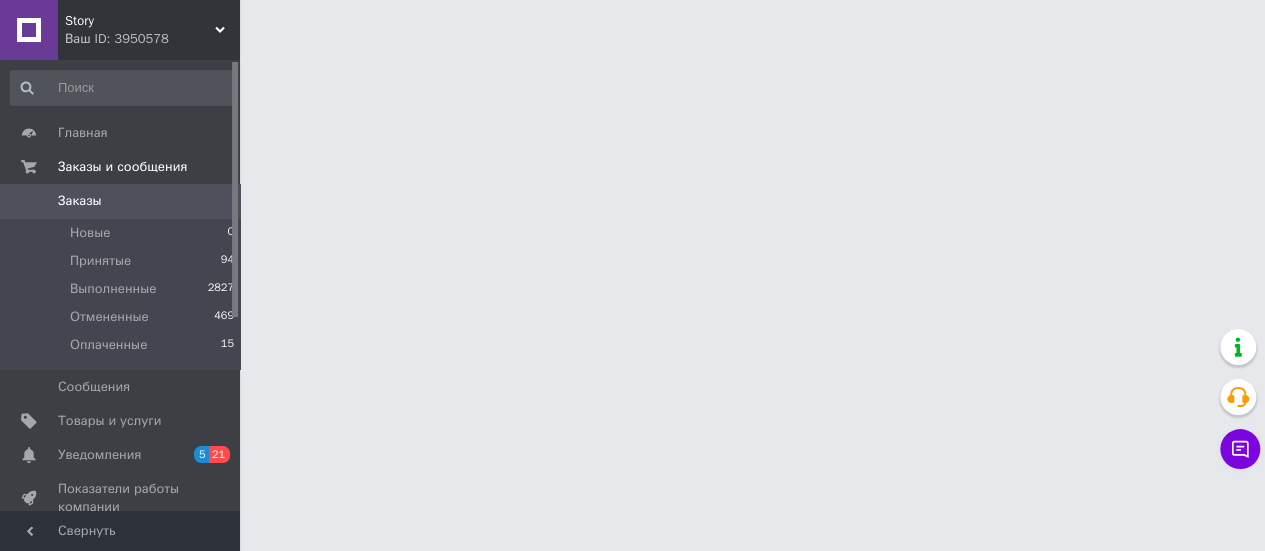 scroll, scrollTop: 0, scrollLeft: 0, axis: both 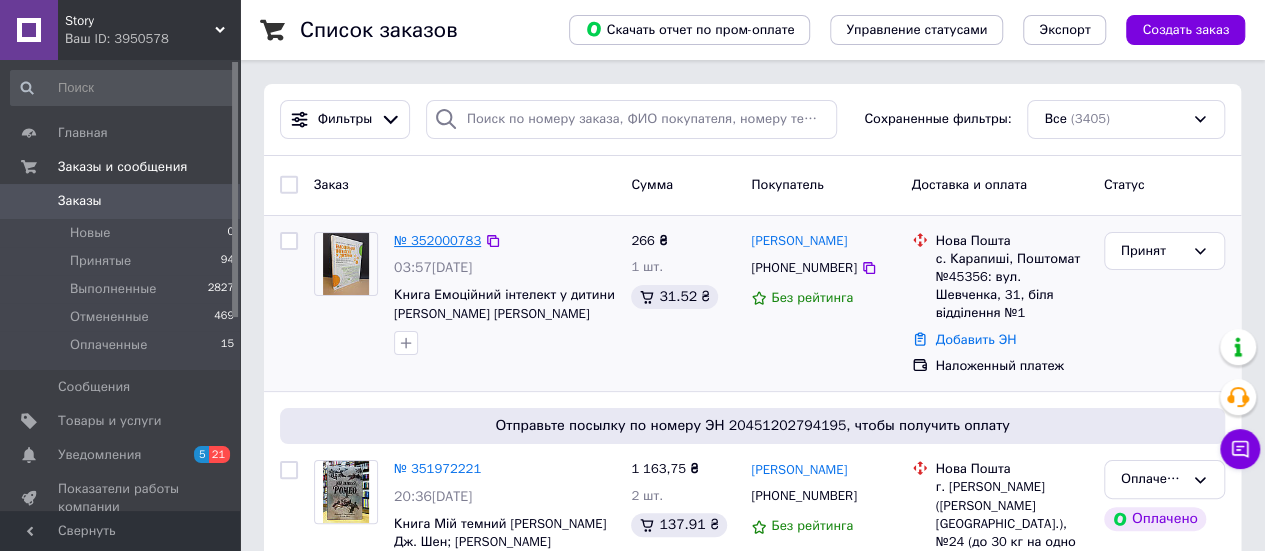 click on "№ 352000783" at bounding box center (437, 240) 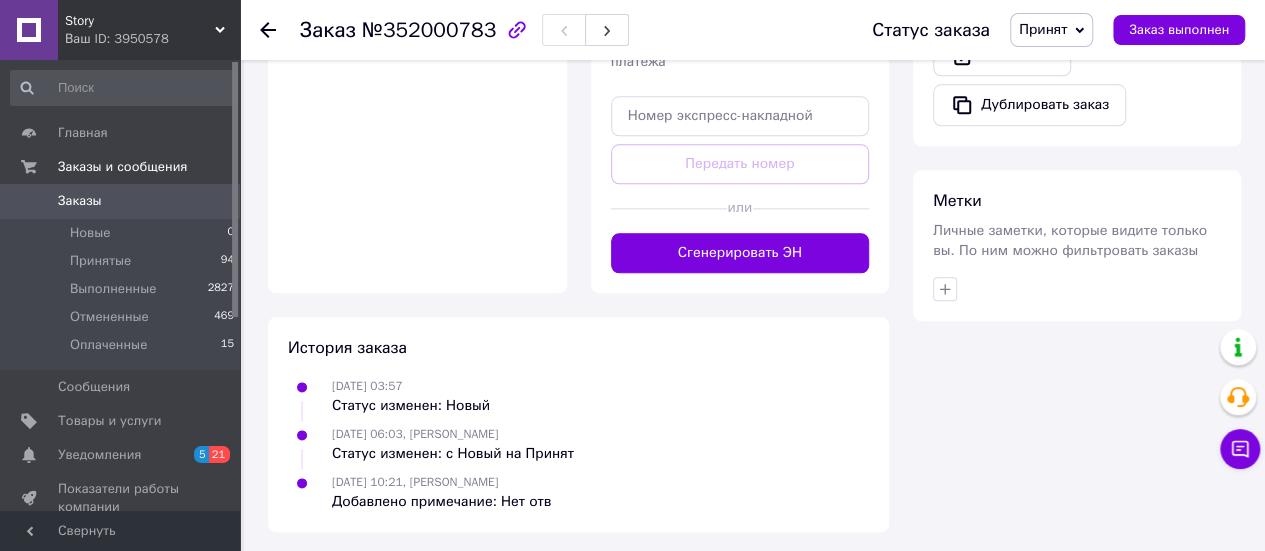 scroll, scrollTop: 1067, scrollLeft: 0, axis: vertical 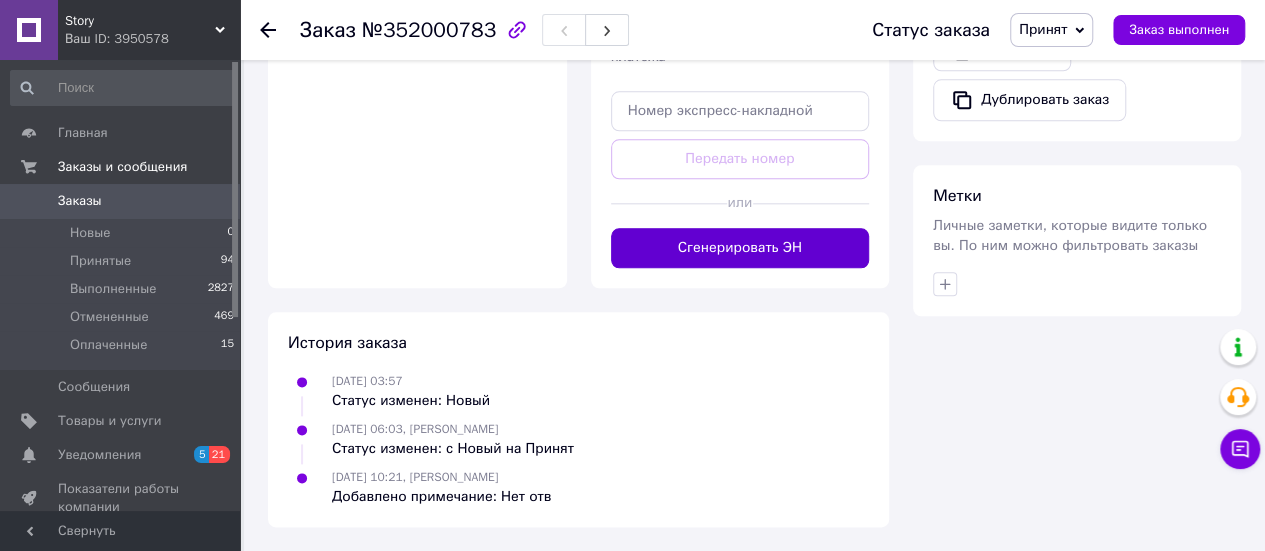 click on "Сгенерировать ЭН" at bounding box center [740, 248] 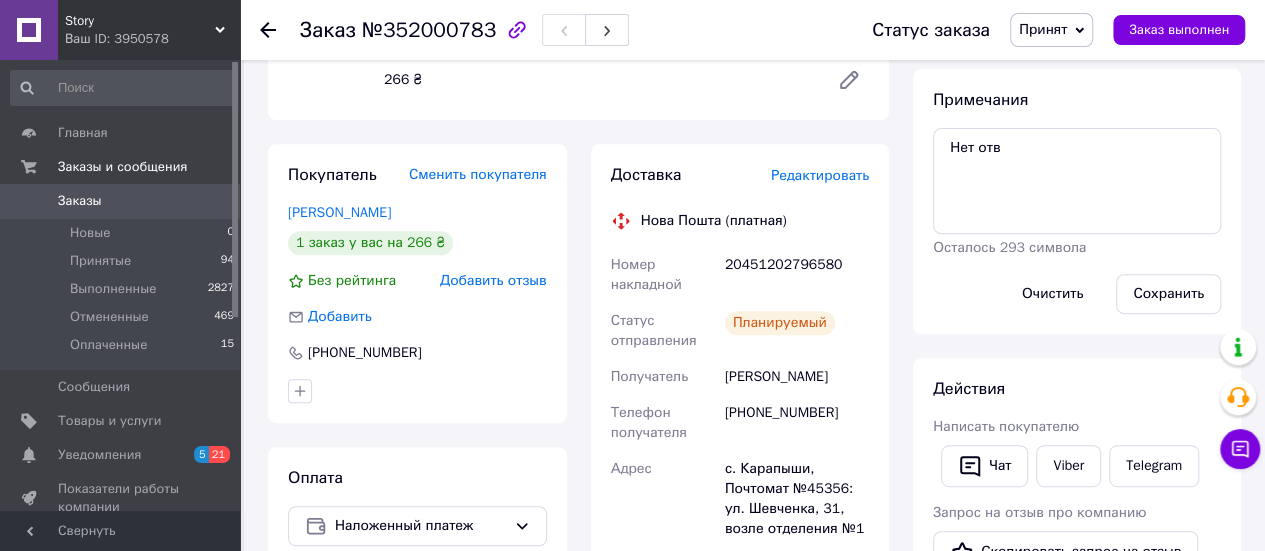 scroll, scrollTop: 267, scrollLeft: 0, axis: vertical 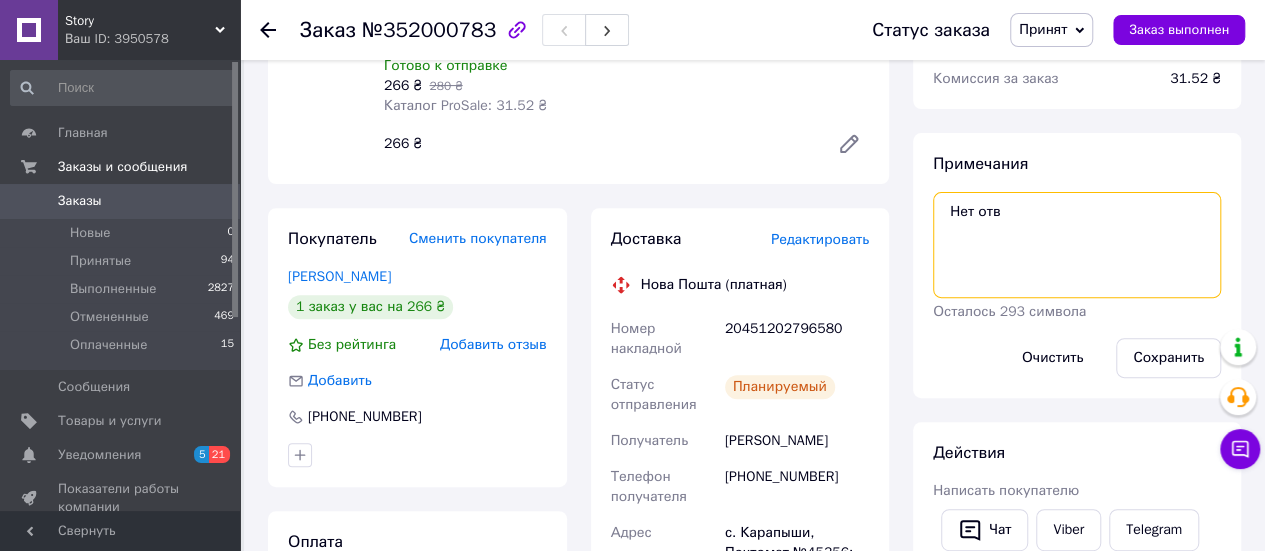 click on "Нет отв" at bounding box center [1077, 245] 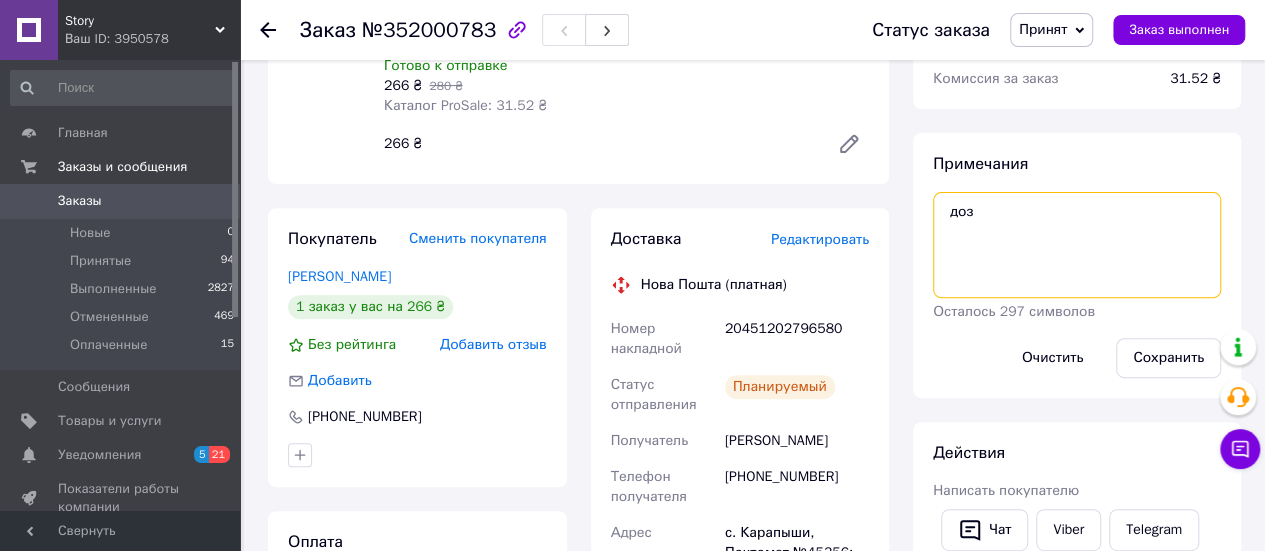 type on "доз" 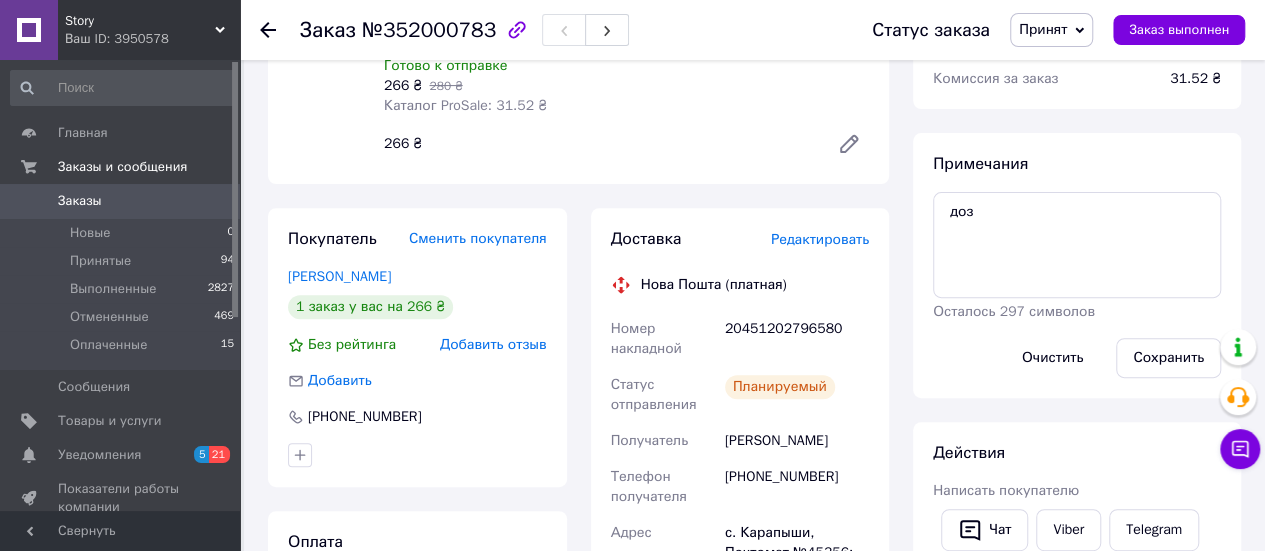 click on "Сохранить" at bounding box center [1168, 358] 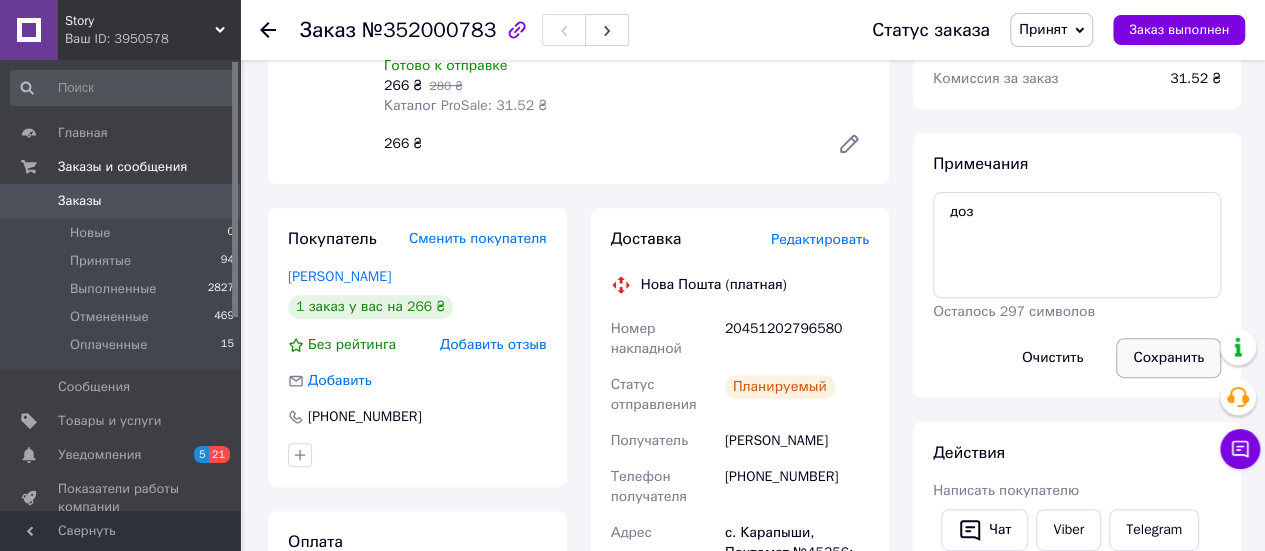 click on "Сохранить" at bounding box center [1168, 358] 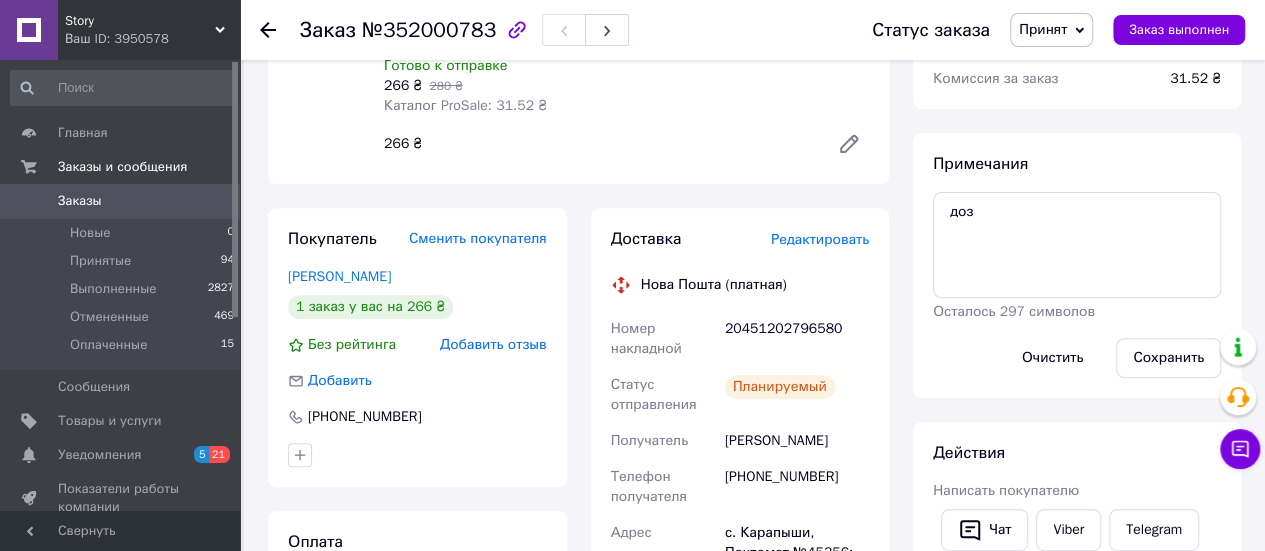 click on "Заказы" at bounding box center (121, 201) 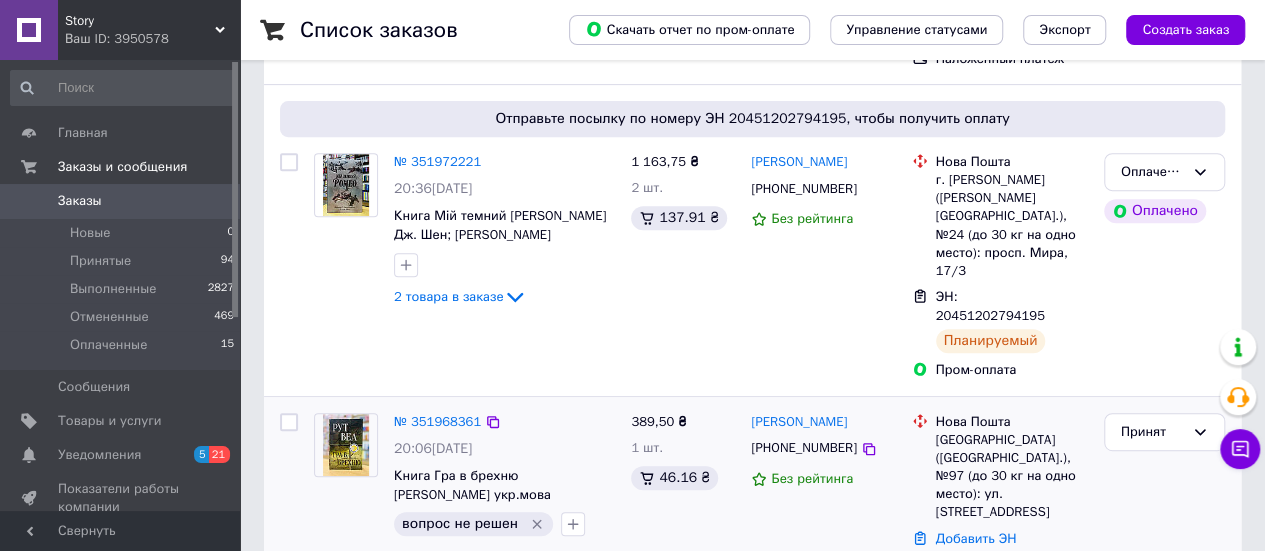 scroll, scrollTop: 400, scrollLeft: 0, axis: vertical 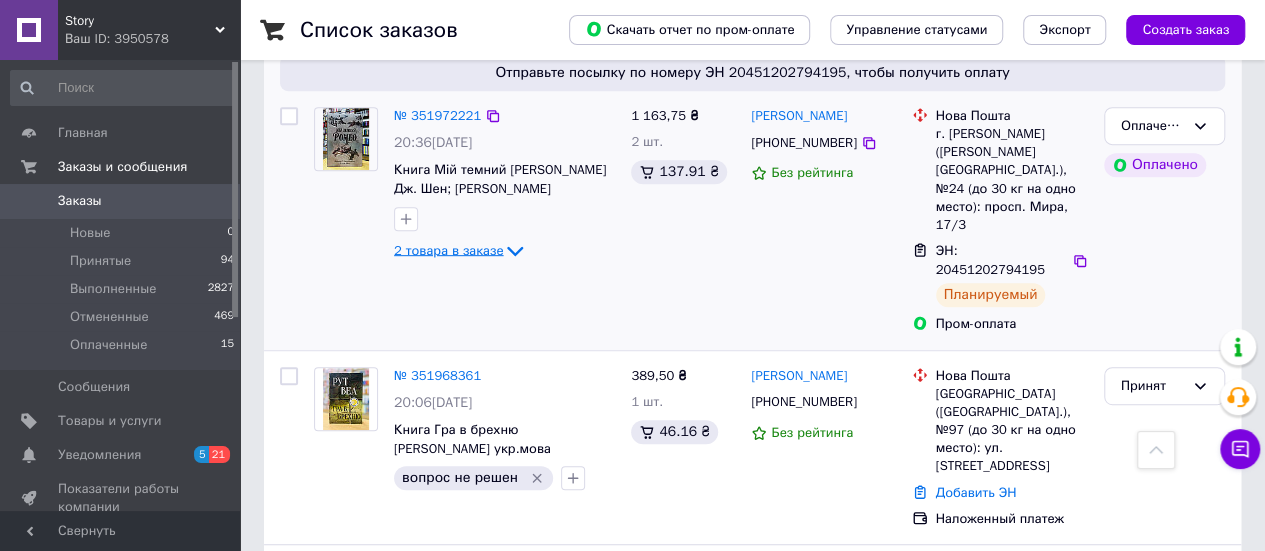 click on "2 товара в заказе" at bounding box center [448, 249] 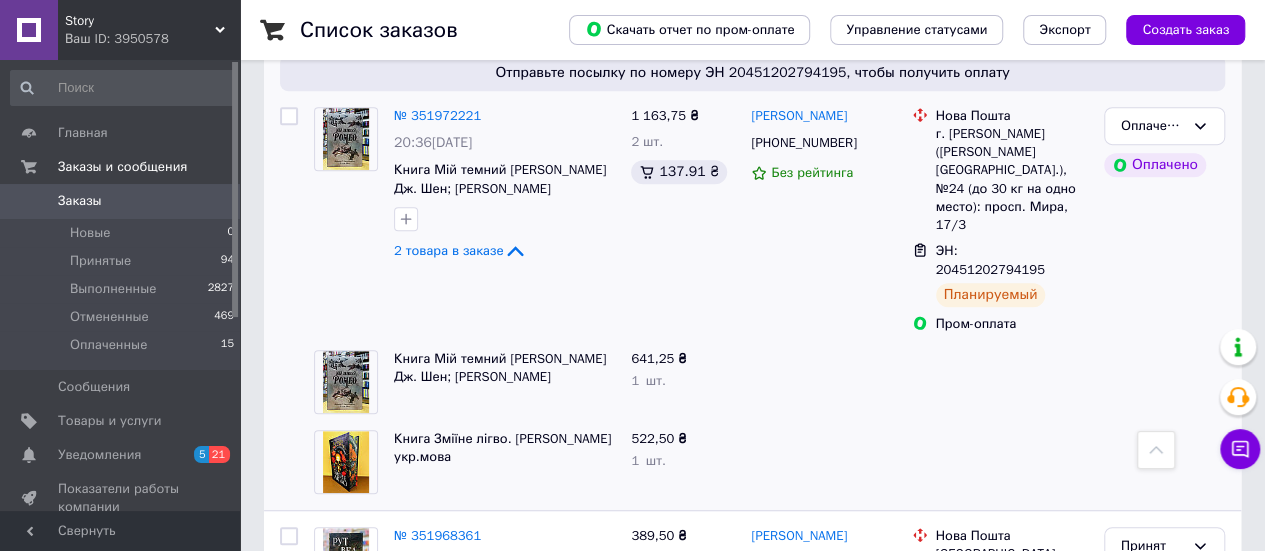 click on "Заказы" at bounding box center [121, 201] 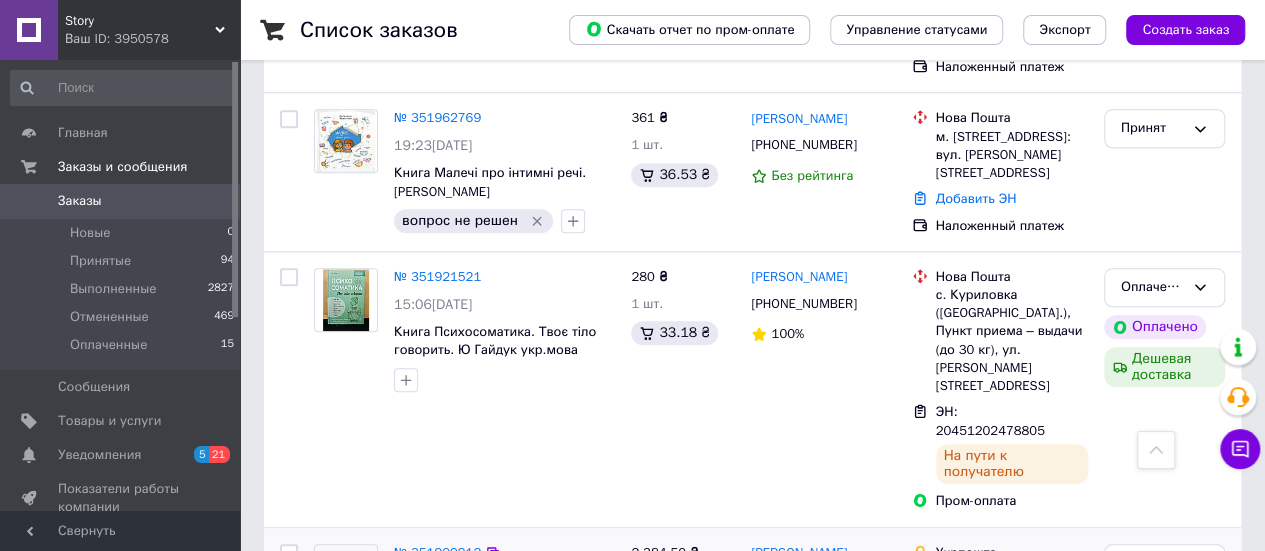 scroll, scrollTop: 1052, scrollLeft: 0, axis: vertical 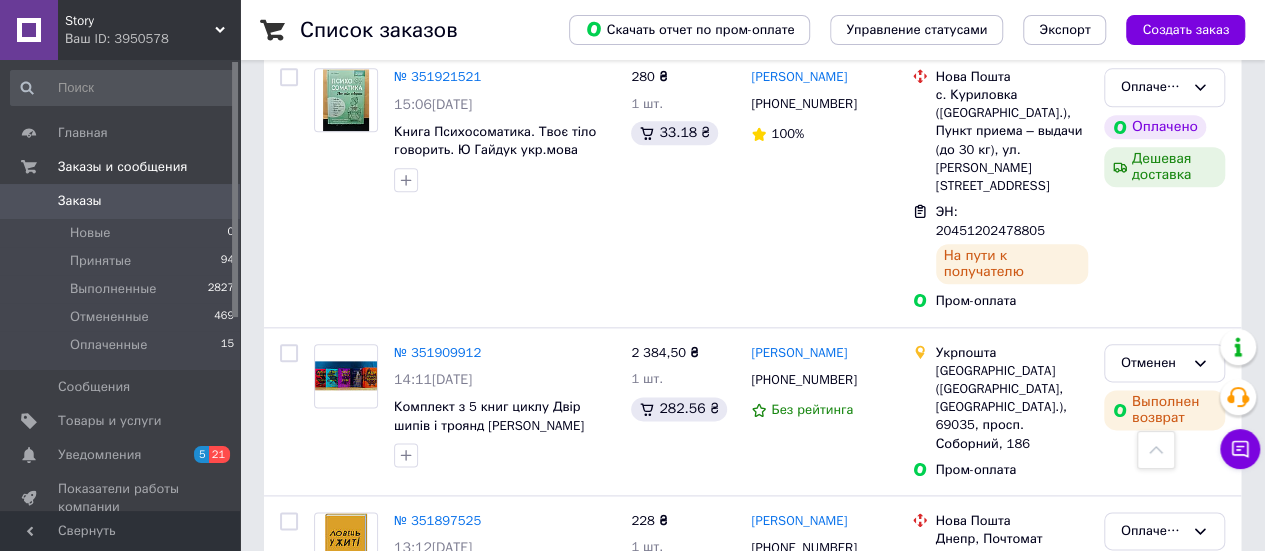 click on "Ваш ID: 3950578" at bounding box center [152, 39] 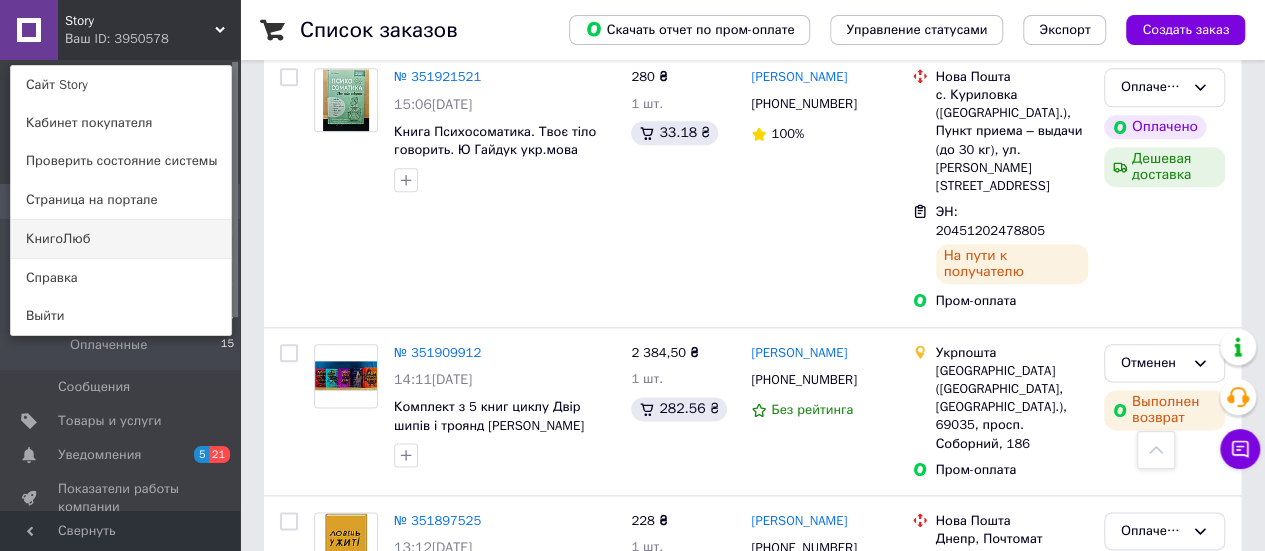 click on "КнигоЛюб" at bounding box center [121, 239] 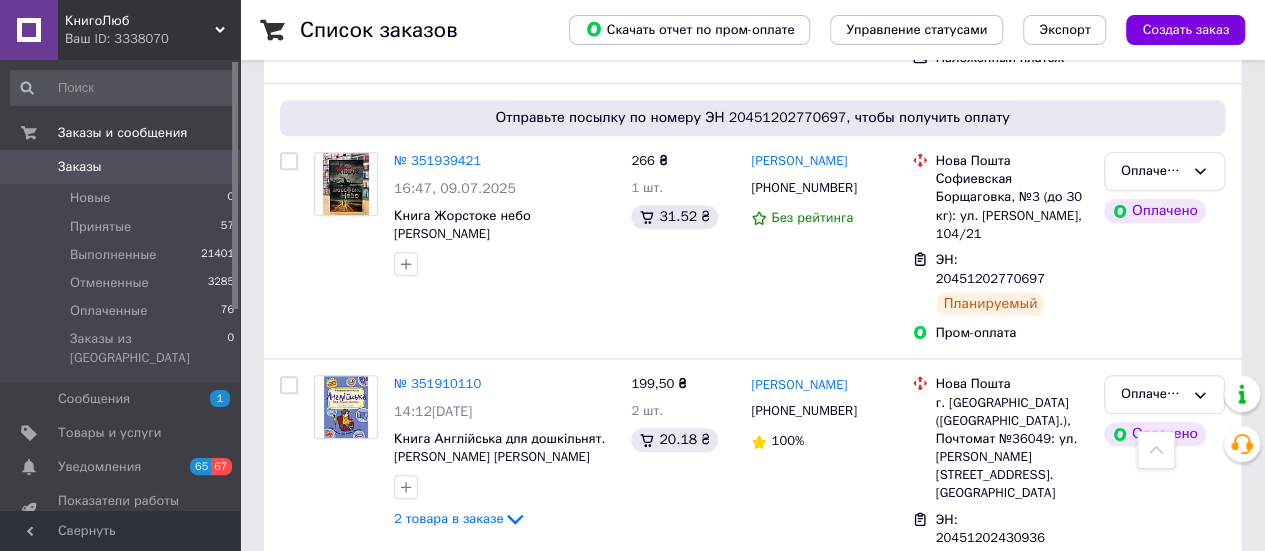 scroll, scrollTop: 2752, scrollLeft: 0, axis: vertical 